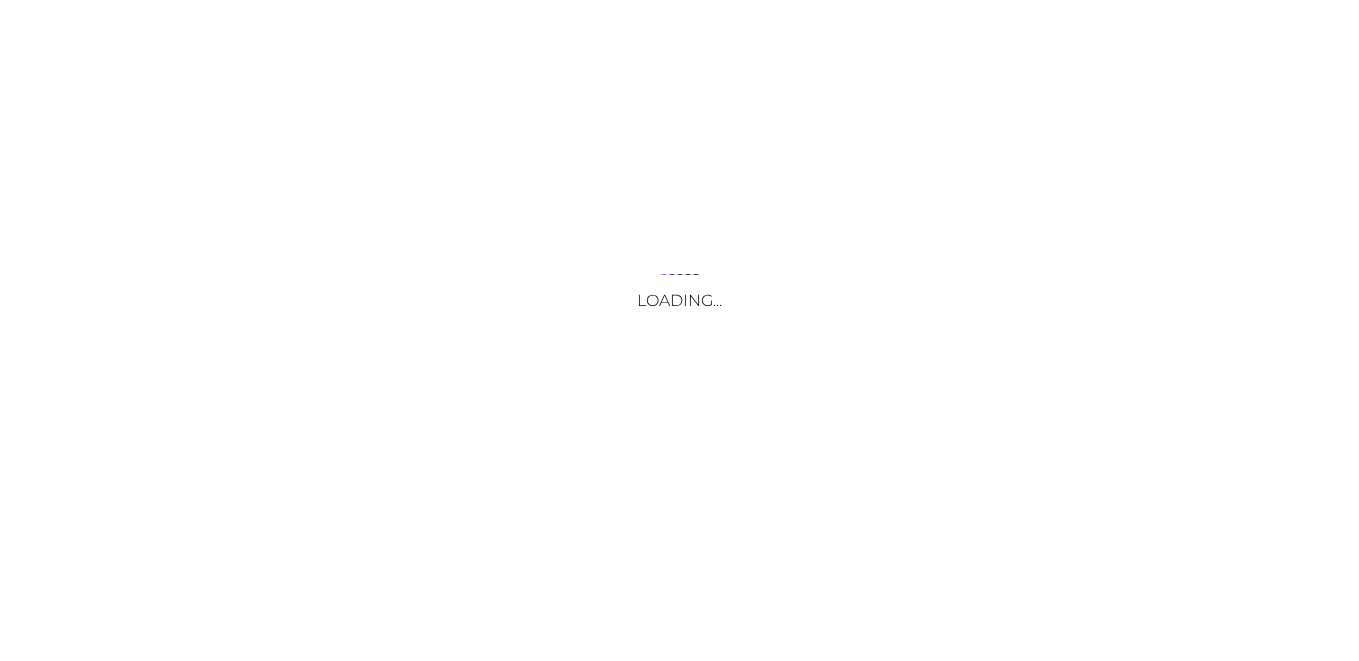 scroll, scrollTop: 0, scrollLeft: 0, axis: both 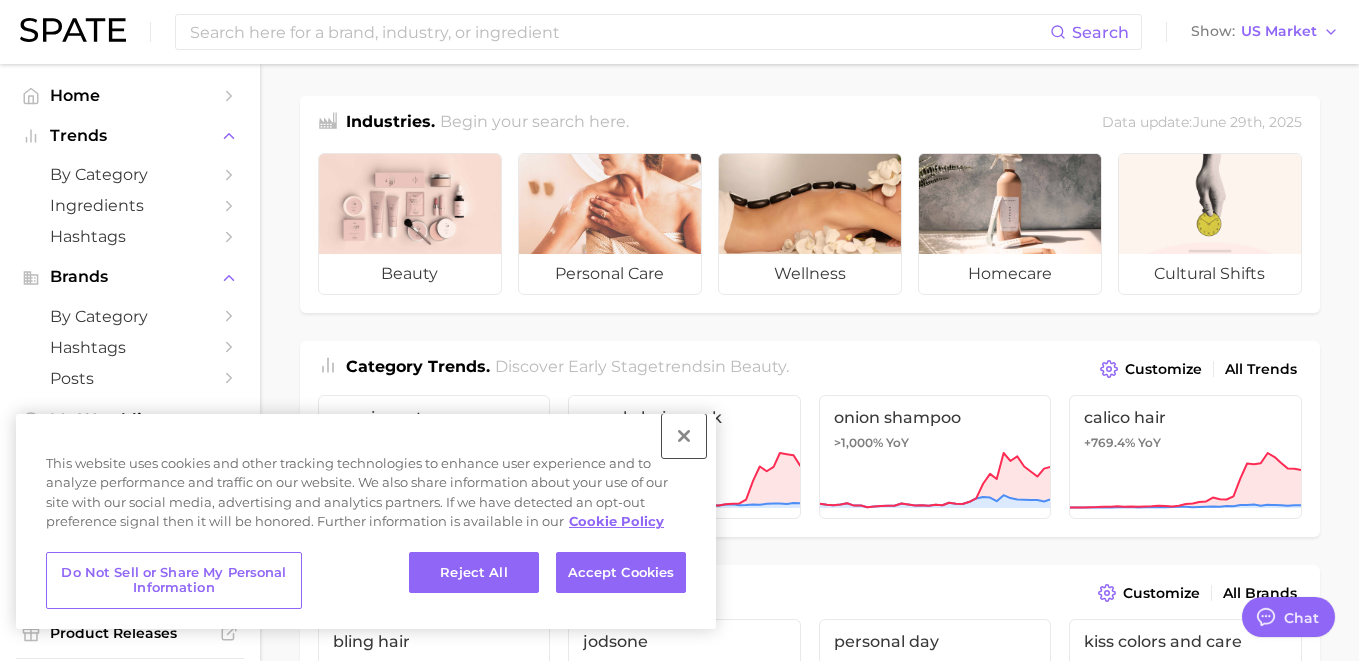 click at bounding box center [684, 436] 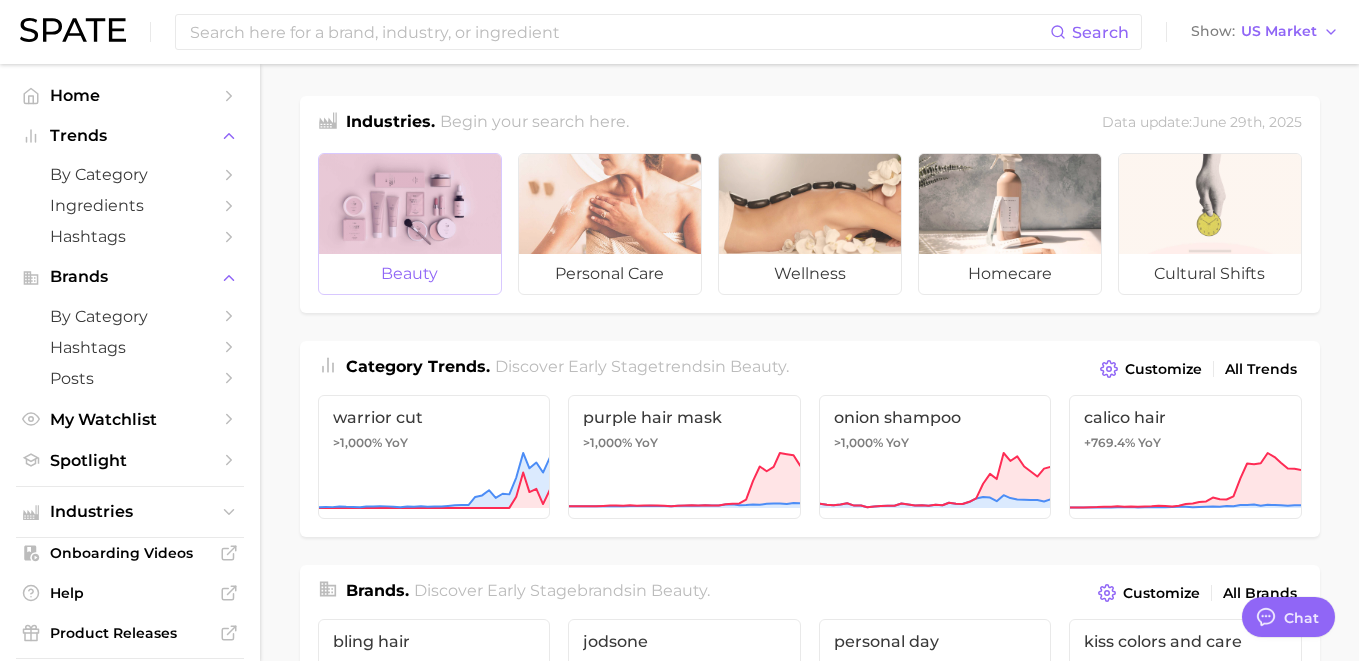 click at bounding box center [410, 204] 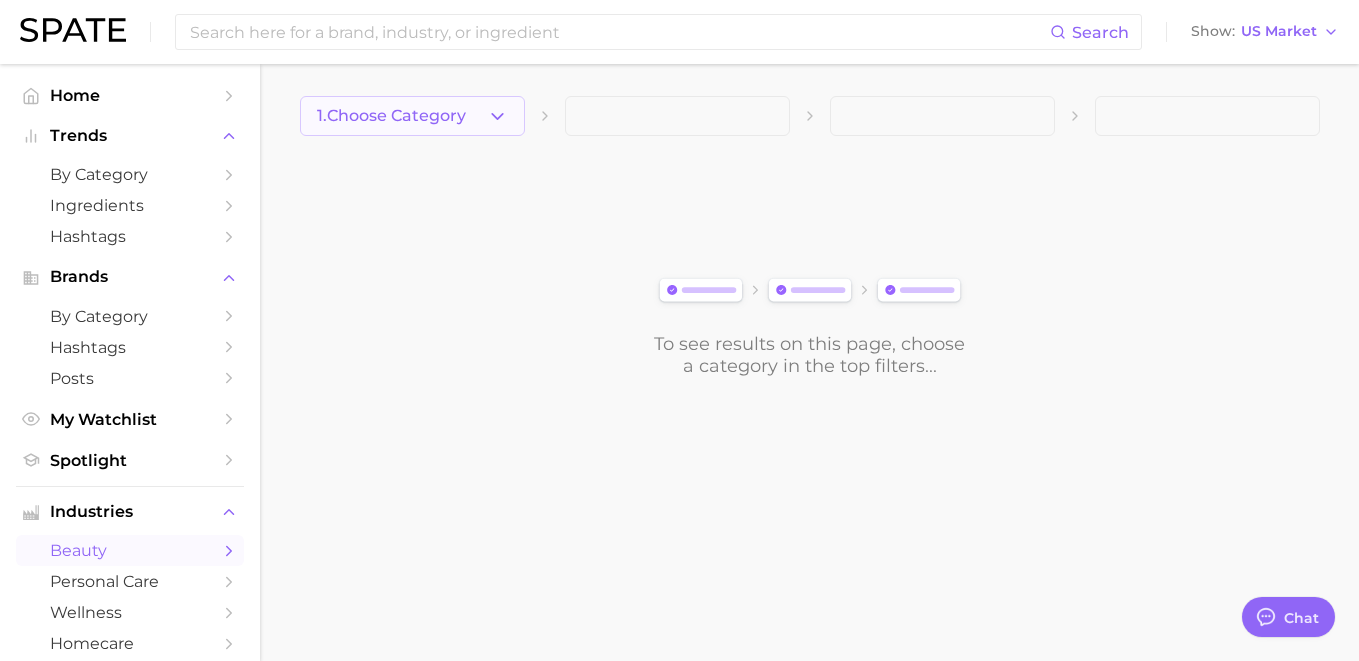 click on "1.  Choose Category" at bounding box center (412, 116) 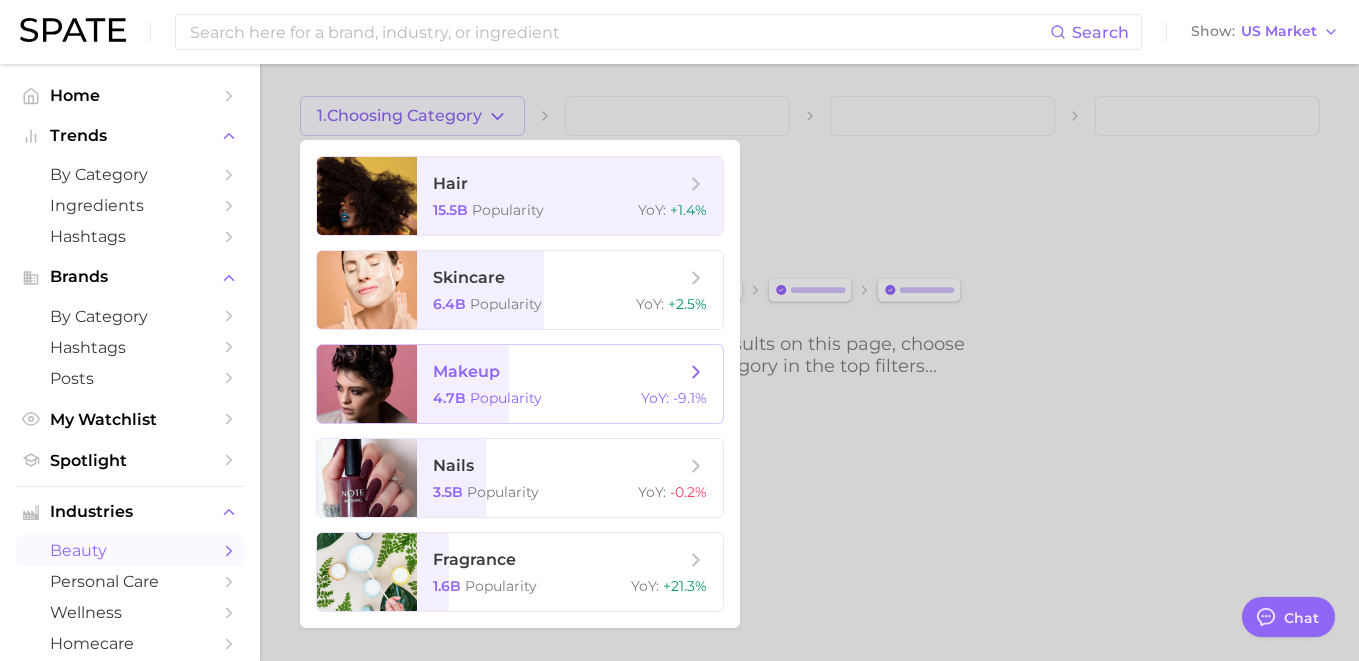 click on "makeup 4.7b   Popularity YoY :   -9.1%" at bounding box center [570, 384] 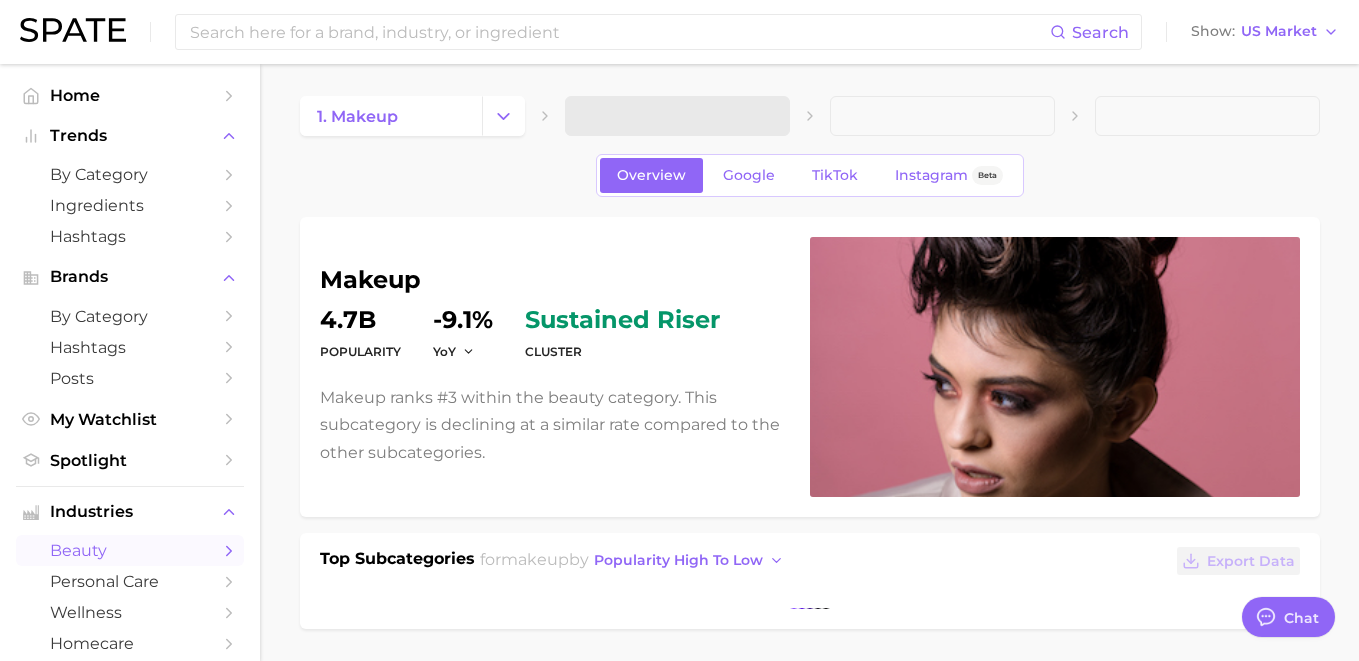 click at bounding box center (677, 116) 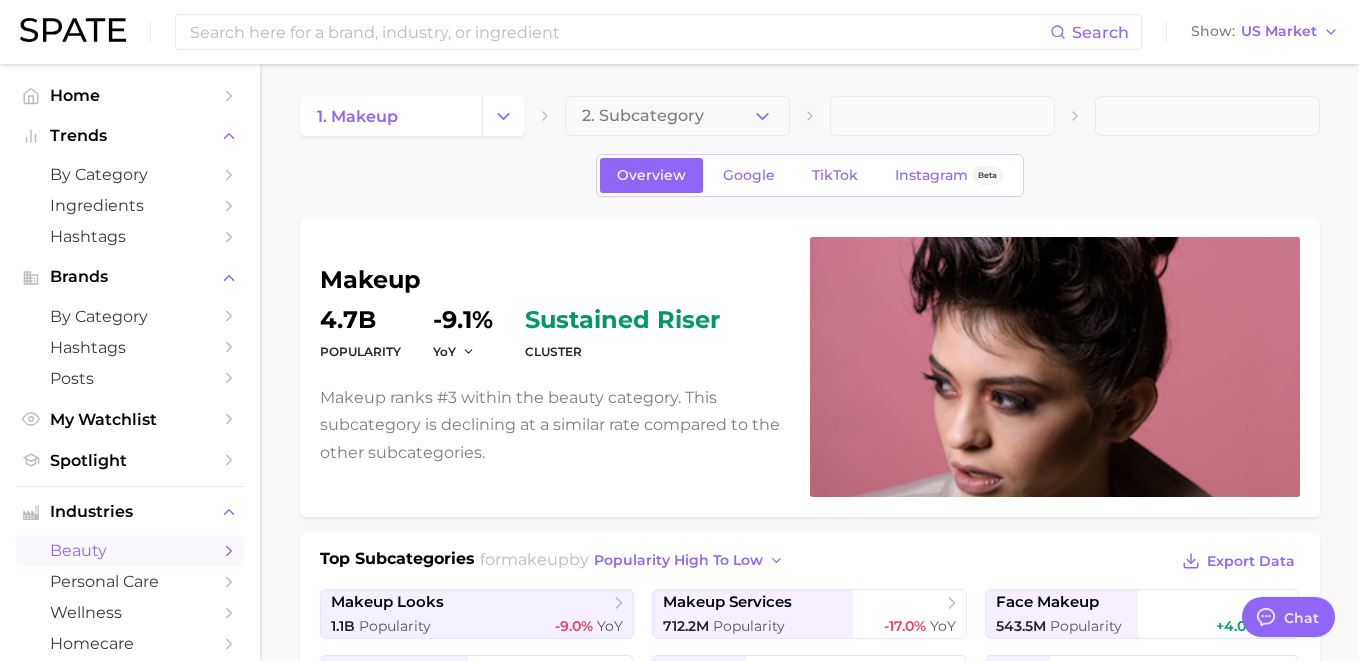 click on "2. Subcategory" at bounding box center (643, 116) 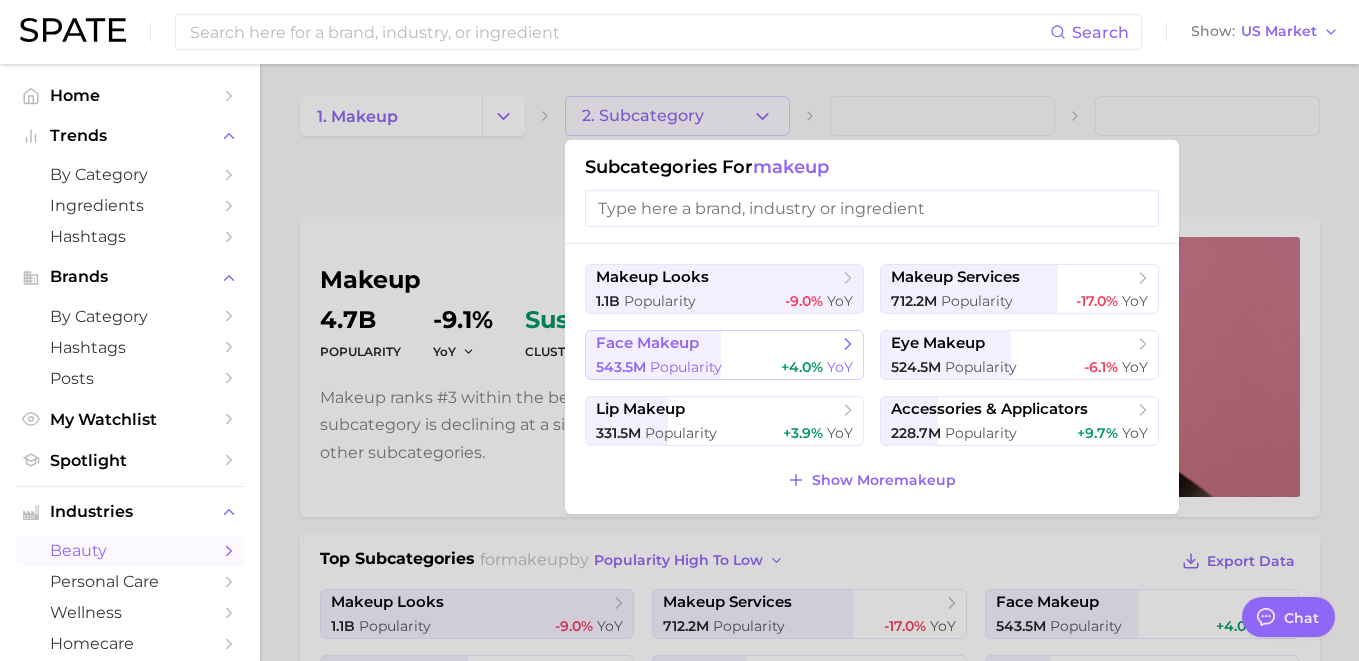 click on "face makeup" at bounding box center [717, 344] 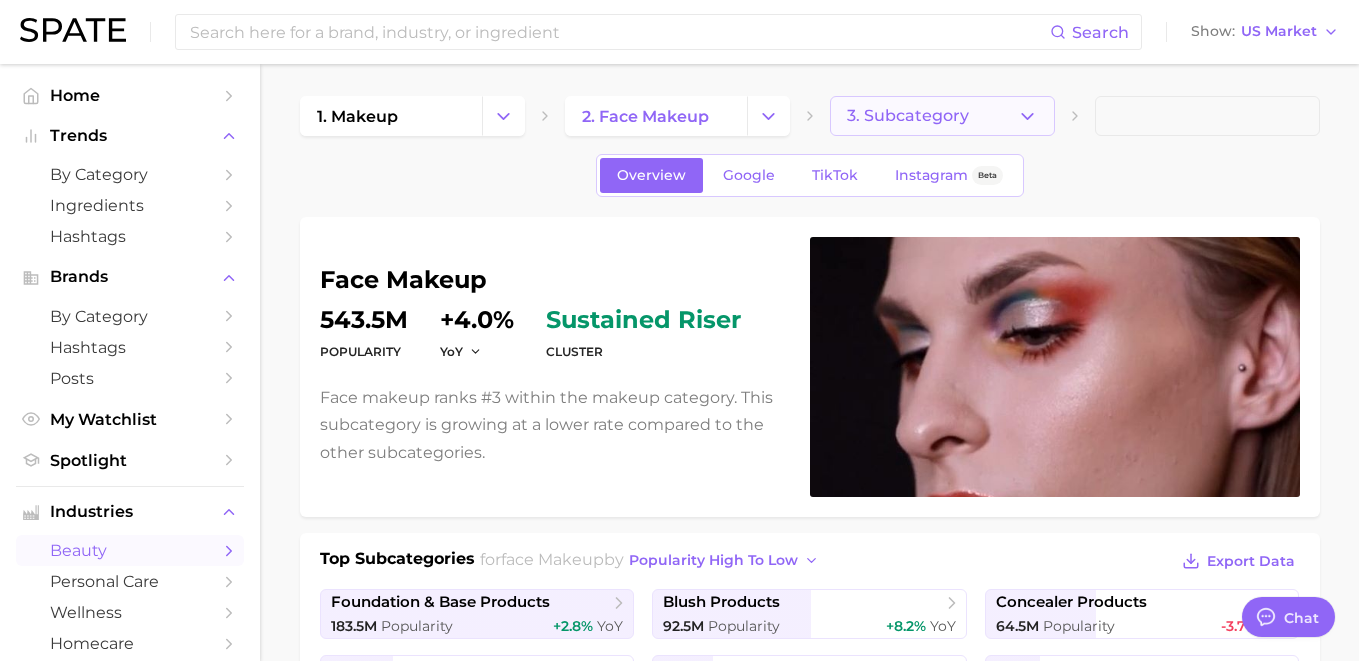 click on "3. Subcategory" at bounding box center [908, 116] 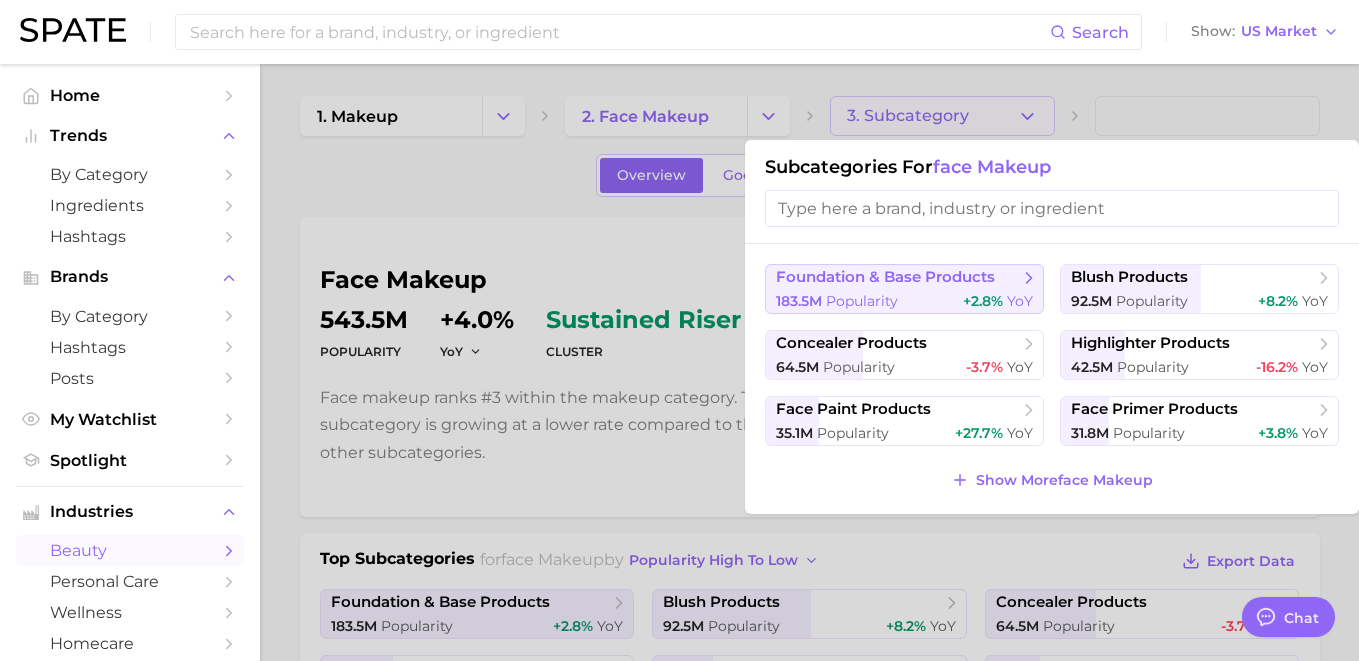 click on "foundation & base products 183.5m   Popularity +2.8%   YoY" at bounding box center [904, 289] 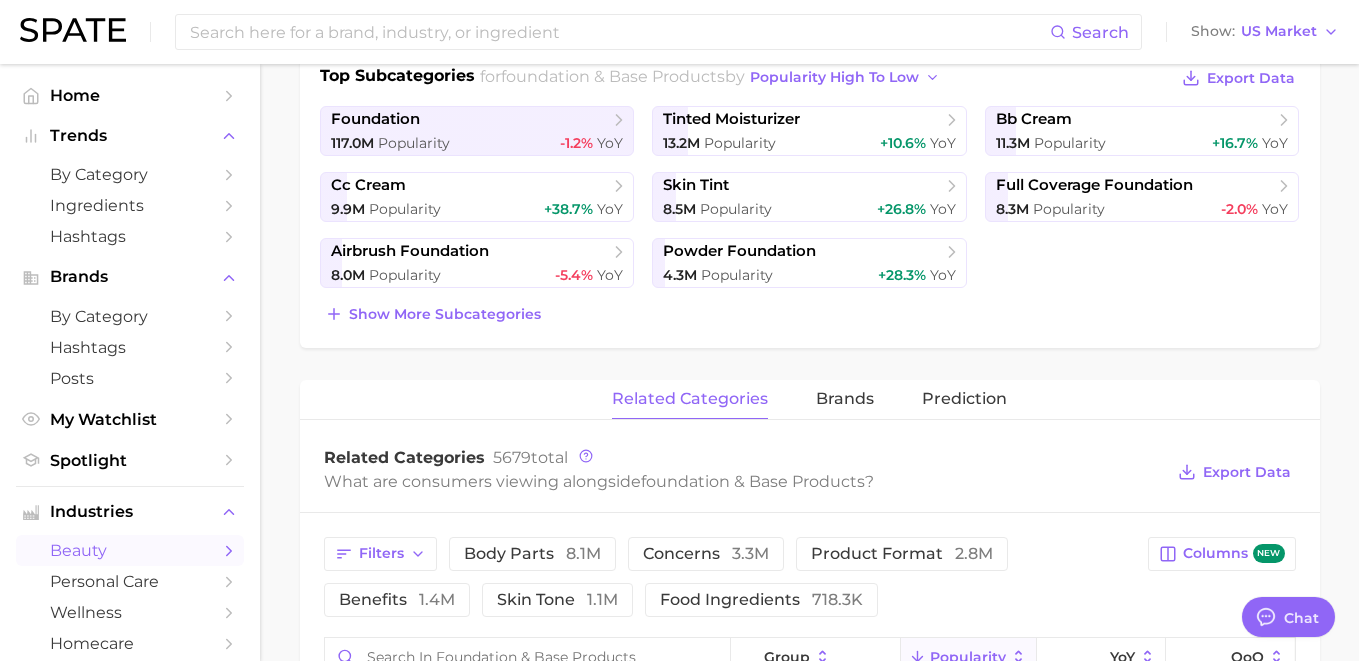scroll, scrollTop: 481, scrollLeft: 0, axis: vertical 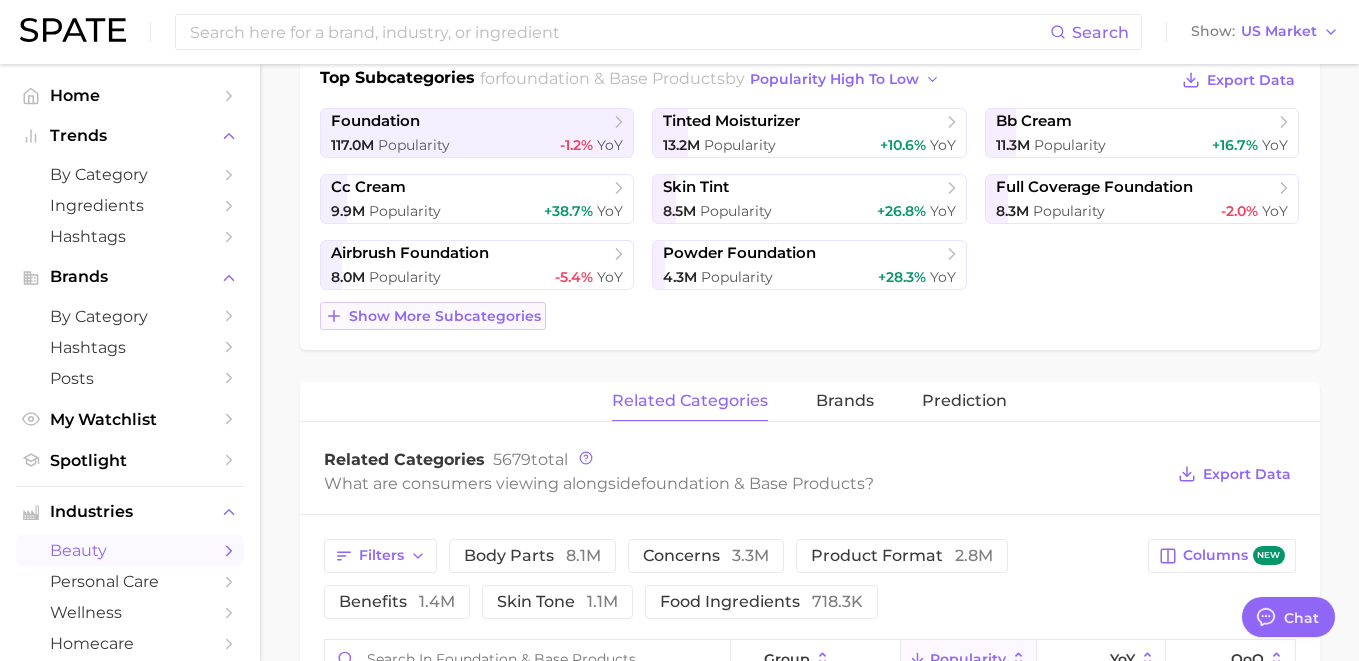 click on "Show more subcategories" at bounding box center [445, 316] 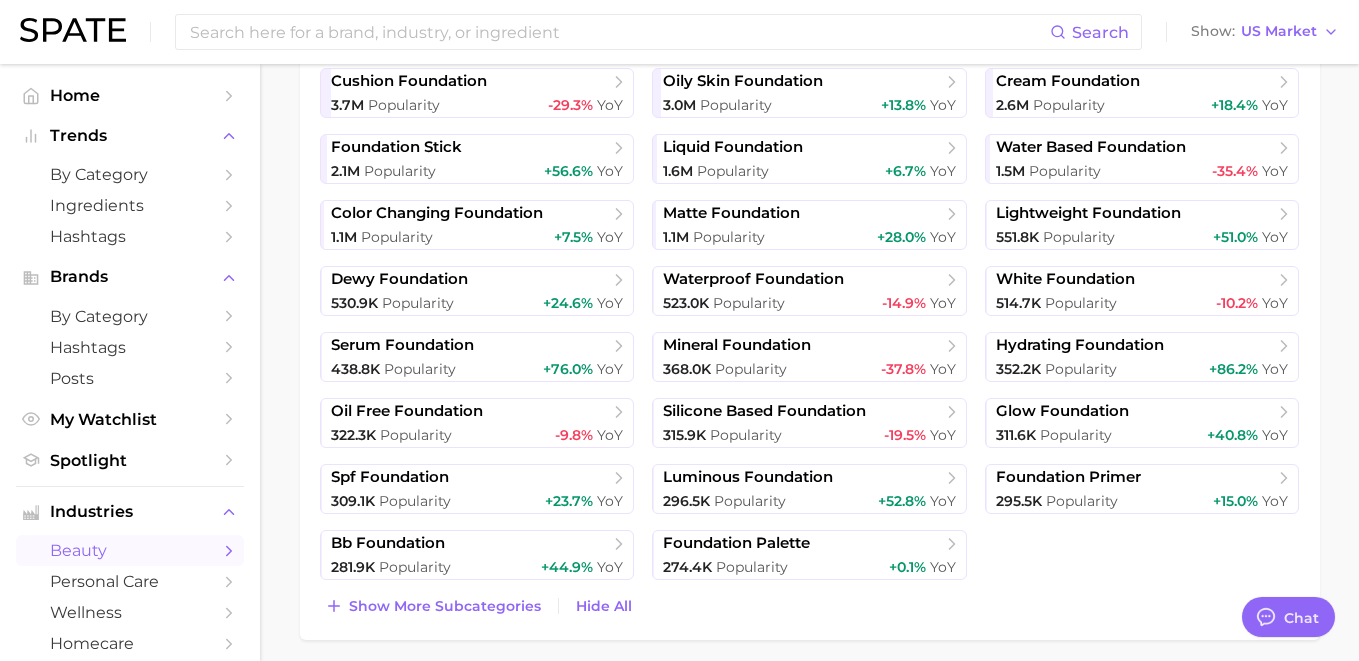 scroll, scrollTop: 813, scrollLeft: 0, axis: vertical 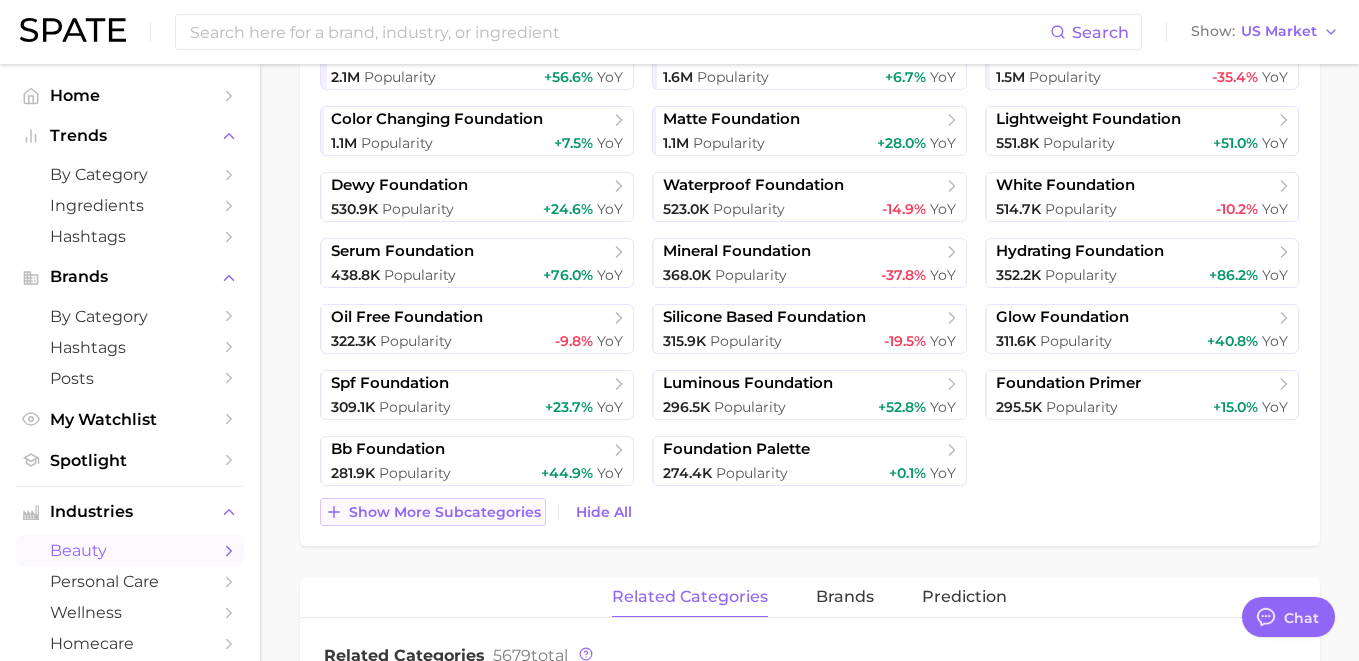 click on "Show more subcategories" at bounding box center [433, 512] 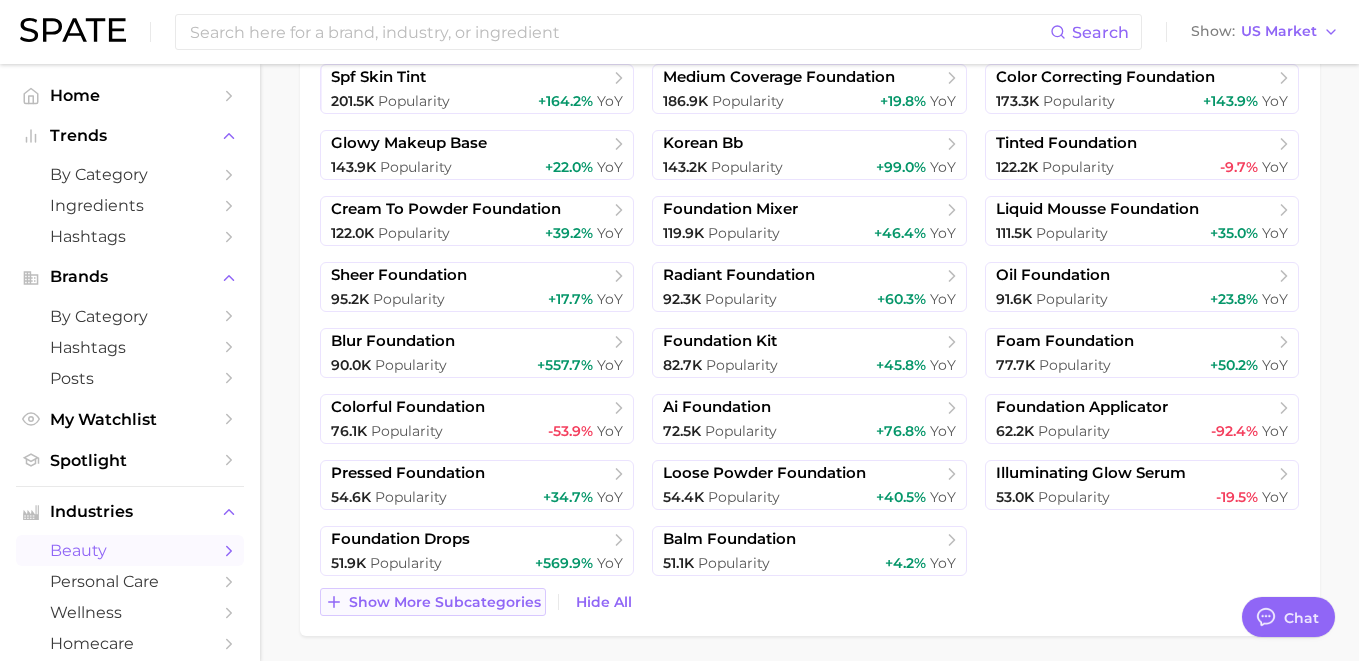 scroll, scrollTop: 1259, scrollLeft: 0, axis: vertical 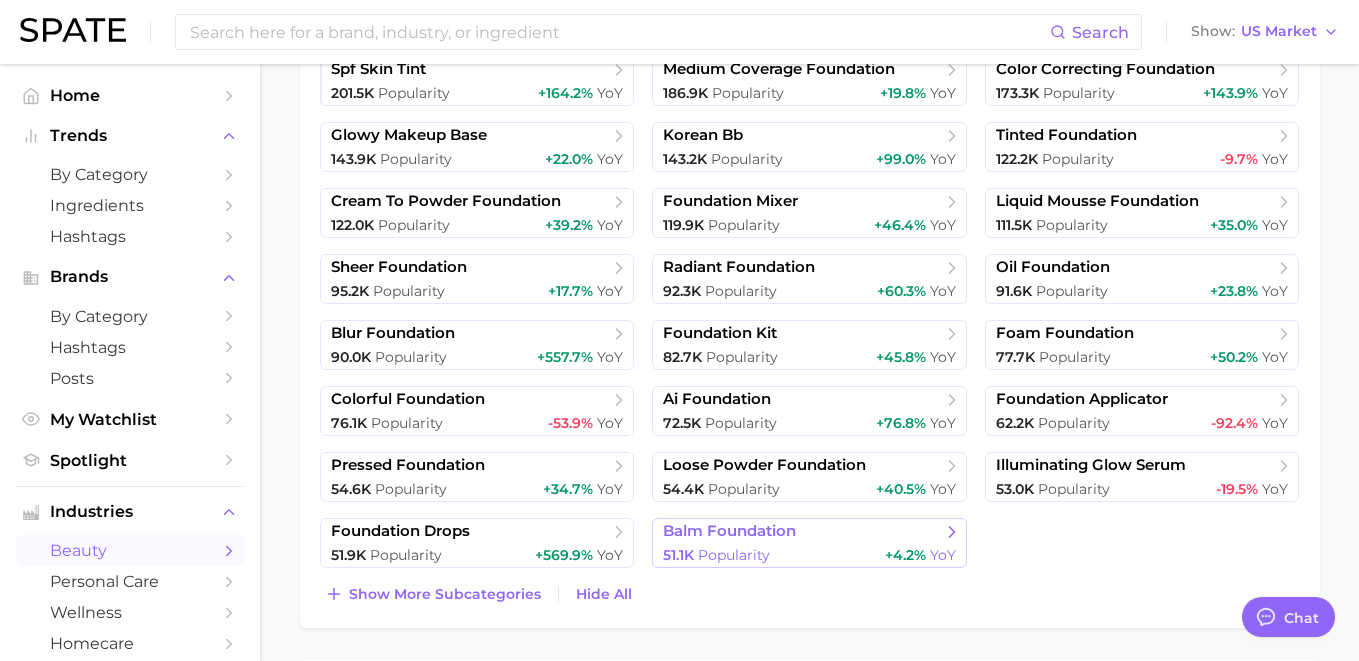 click on "balm foundation" at bounding box center (729, 531) 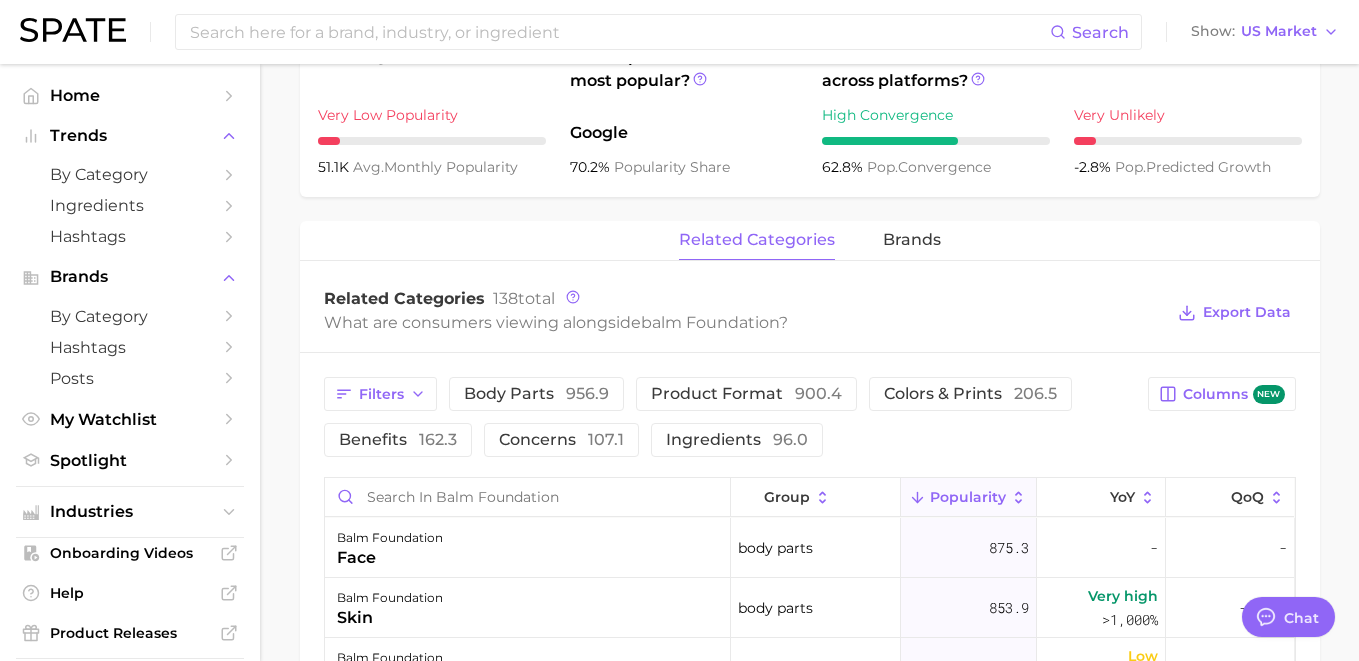 scroll, scrollTop: 784, scrollLeft: 0, axis: vertical 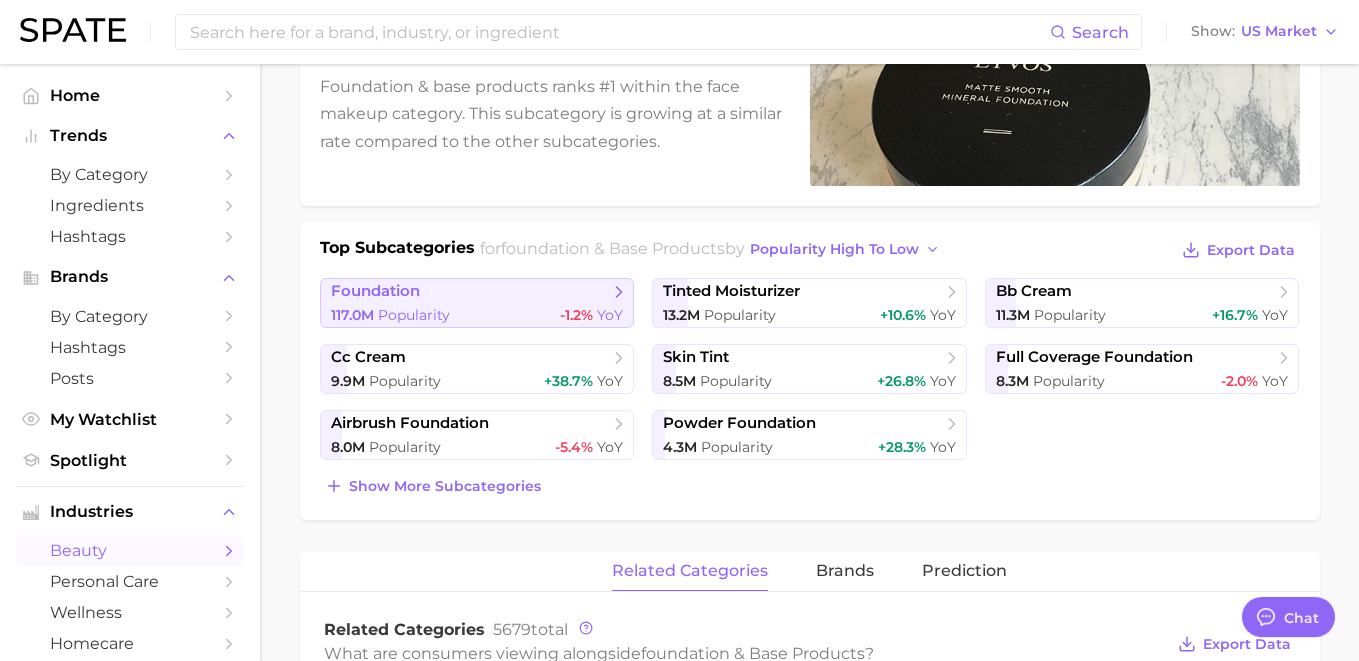 click on "foundation" at bounding box center [470, 292] 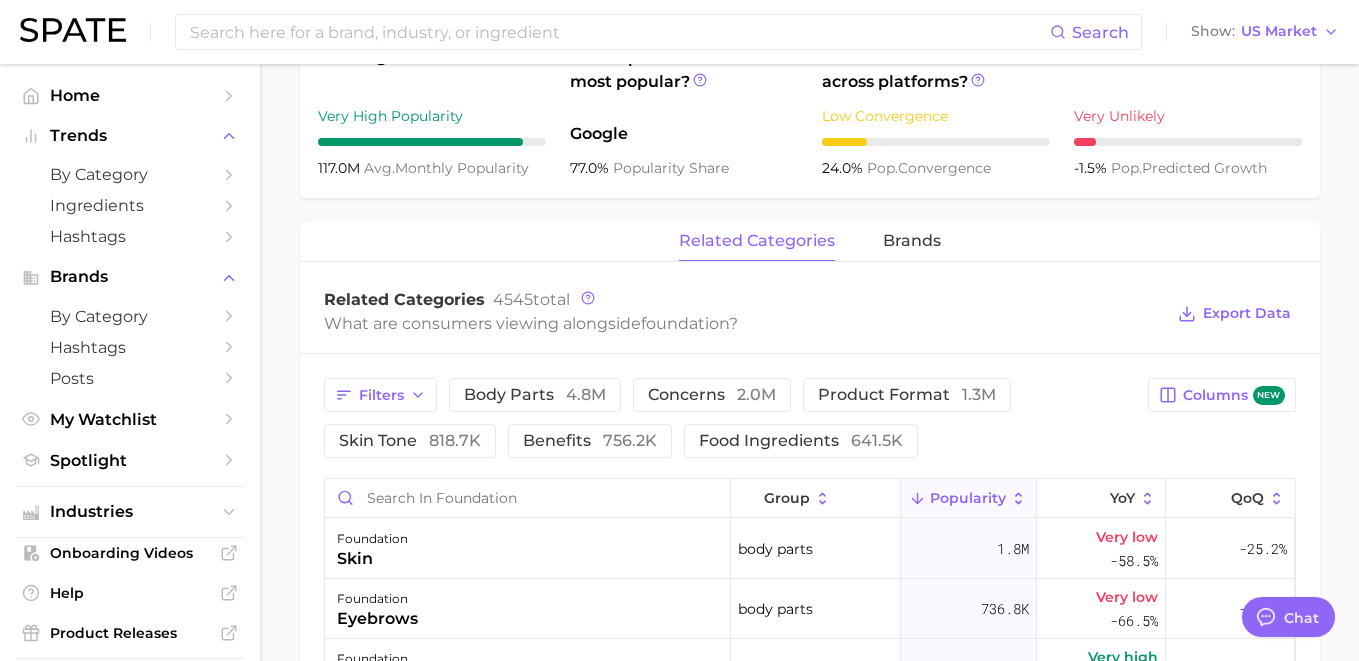 scroll, scrollTop: 774, scrollLeft: 0, axis: vertical 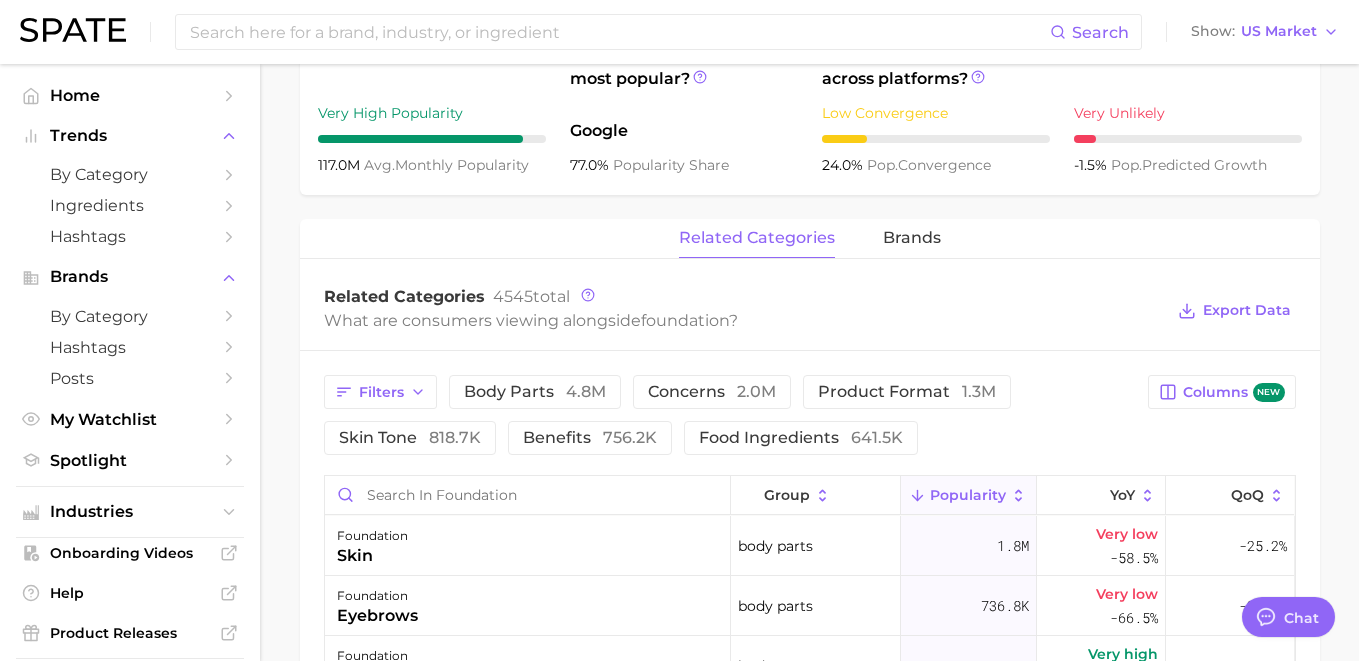 click on "related categories brands" at bounding box center [810, 239] 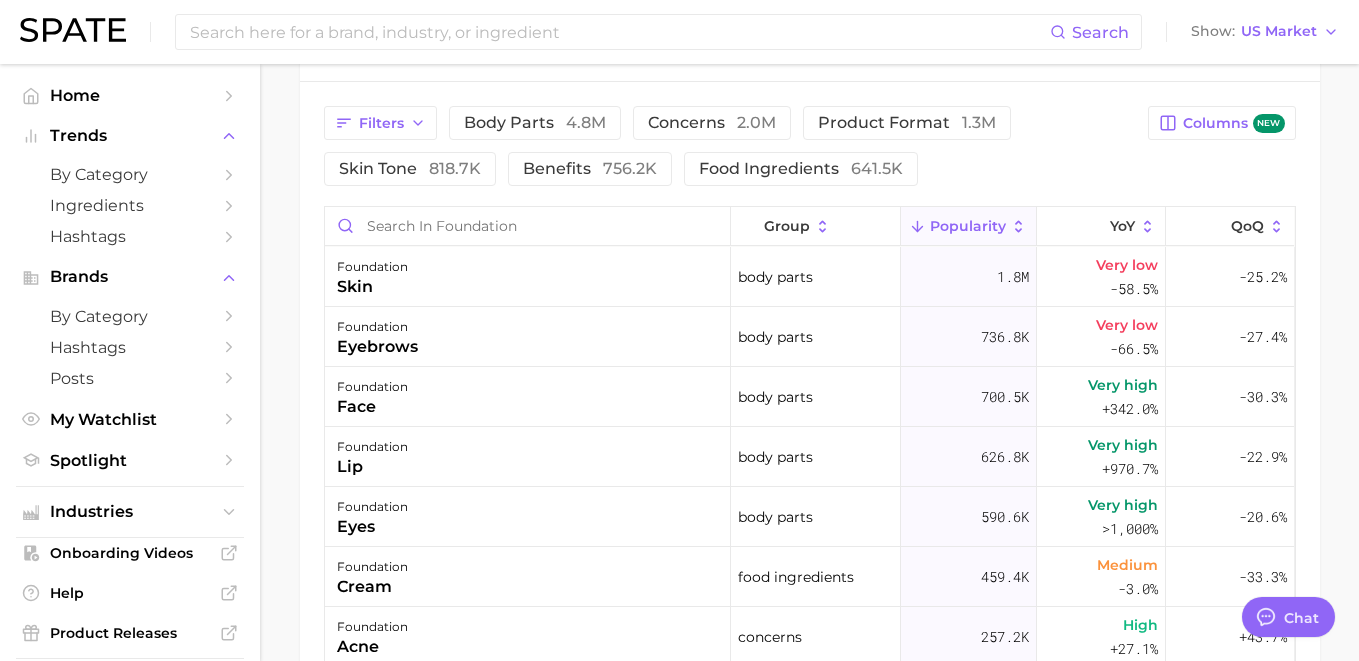 scroll, scrollTop: 1049, scrollLeft: 0, axis: vertical 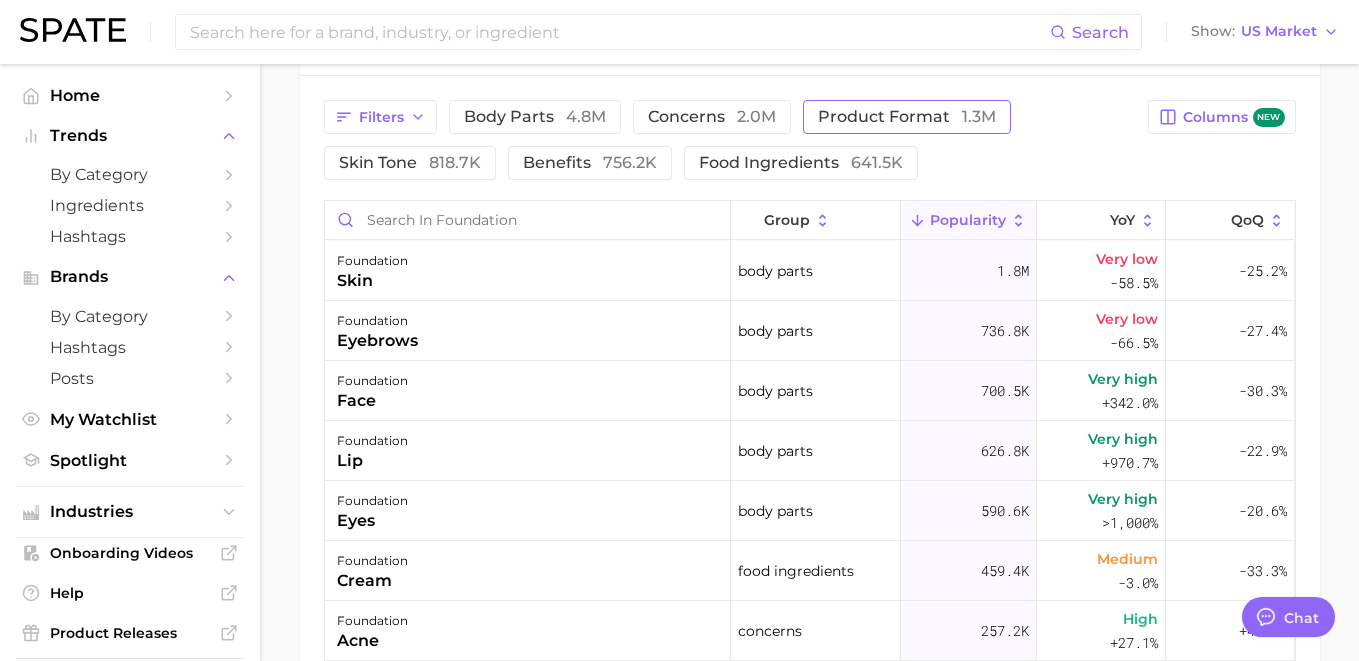 click on "product format   1.3m" at bounding box center [907, 117] 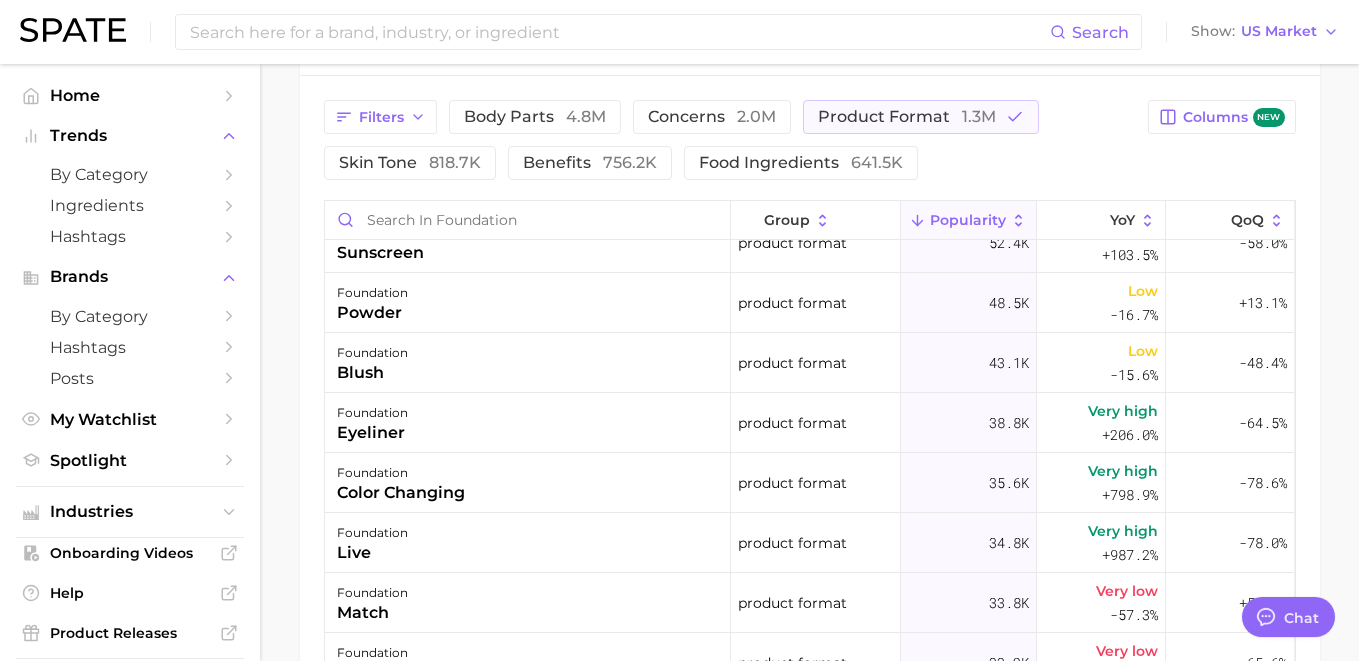 scroll, scrollTop: 591, scrollLeft: 0, axis: vertical 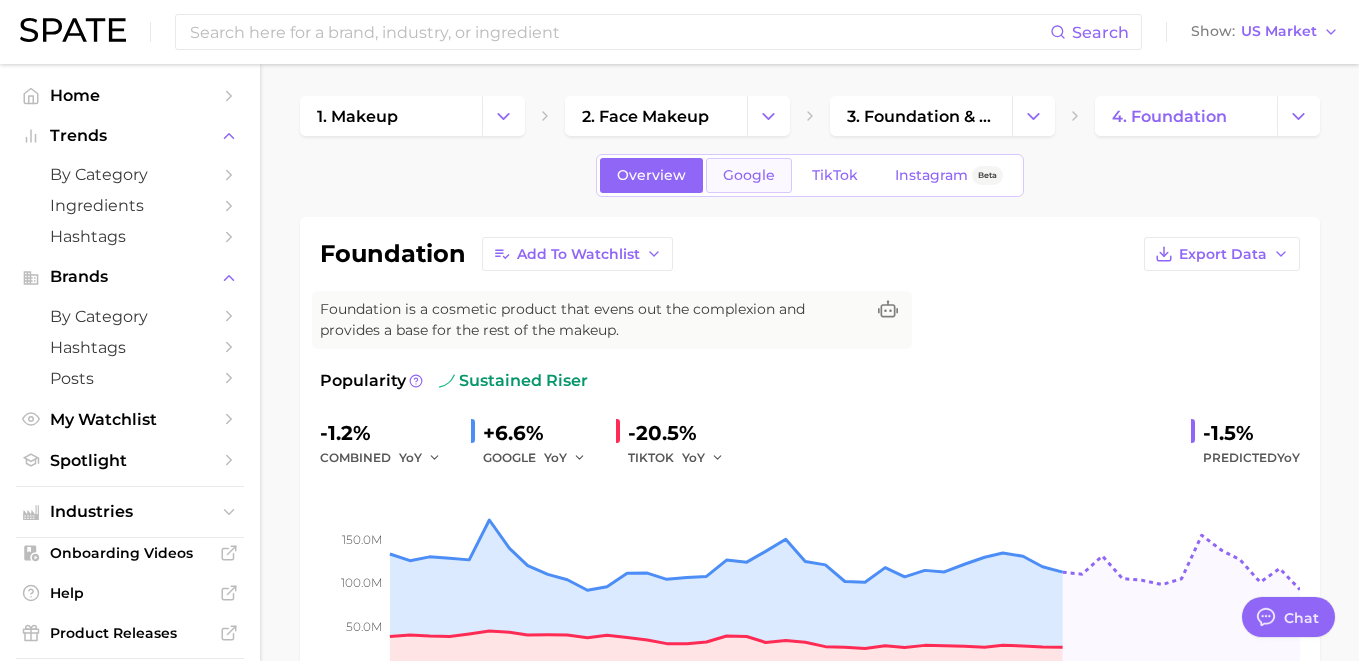 click on "Google" at bounding box center (749, 175) 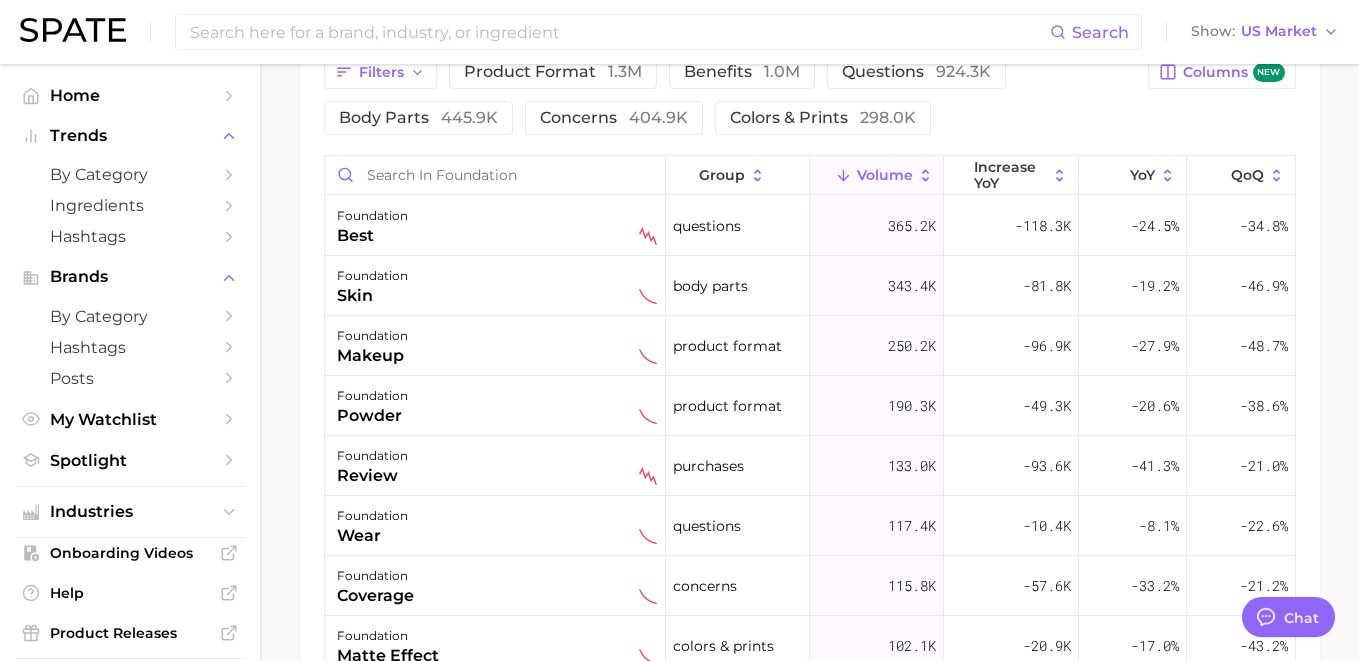 scroll, scrollTop: 1154, scrollLeft: 0, axis: vertical 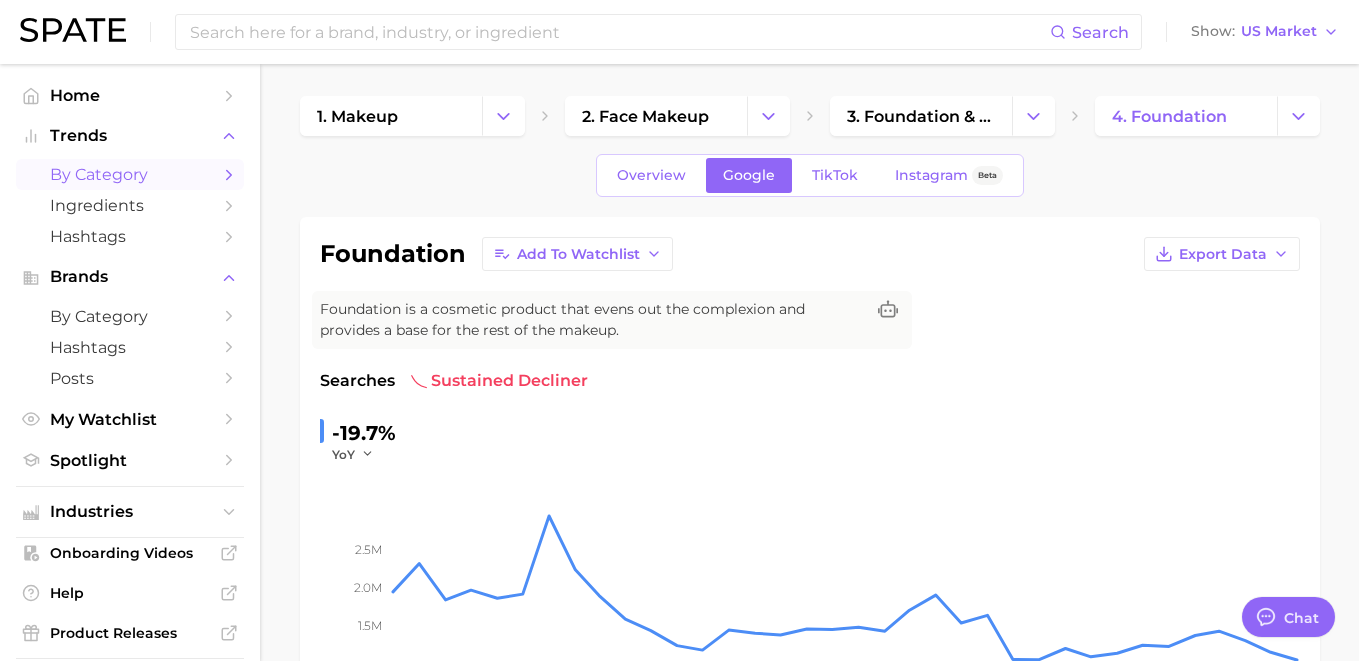click on "by Category" at bounding box center [130, 174] 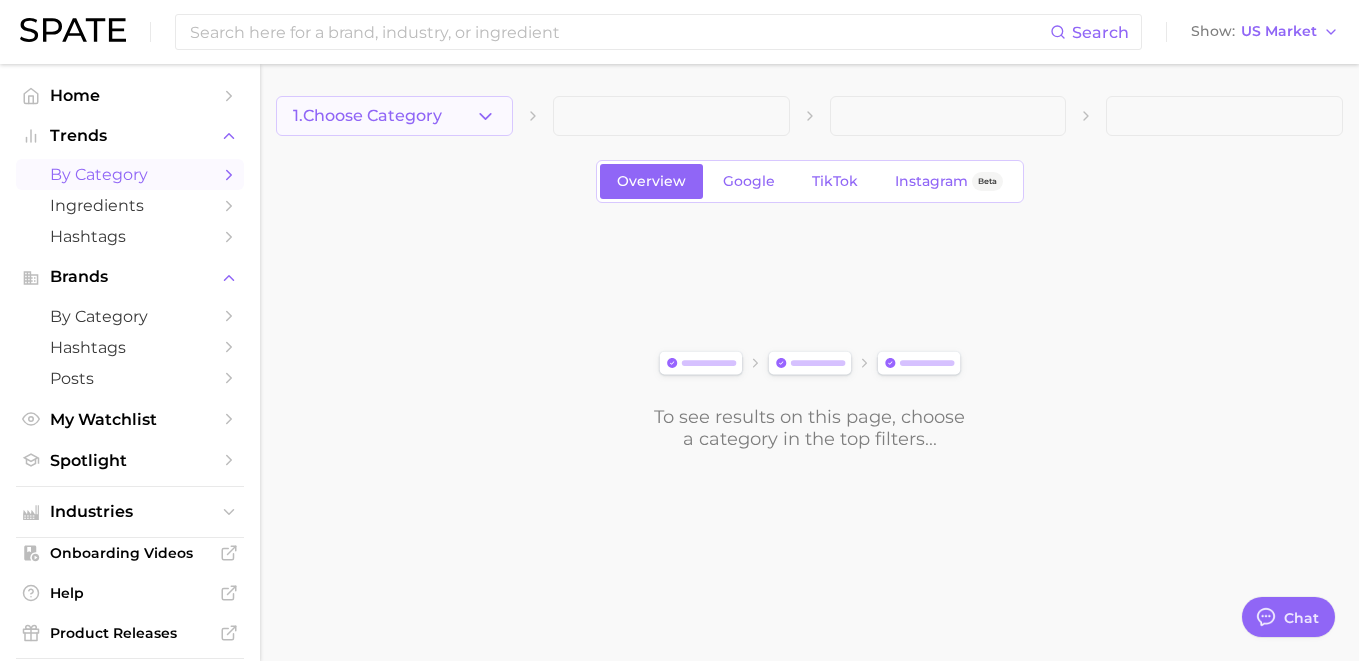 click 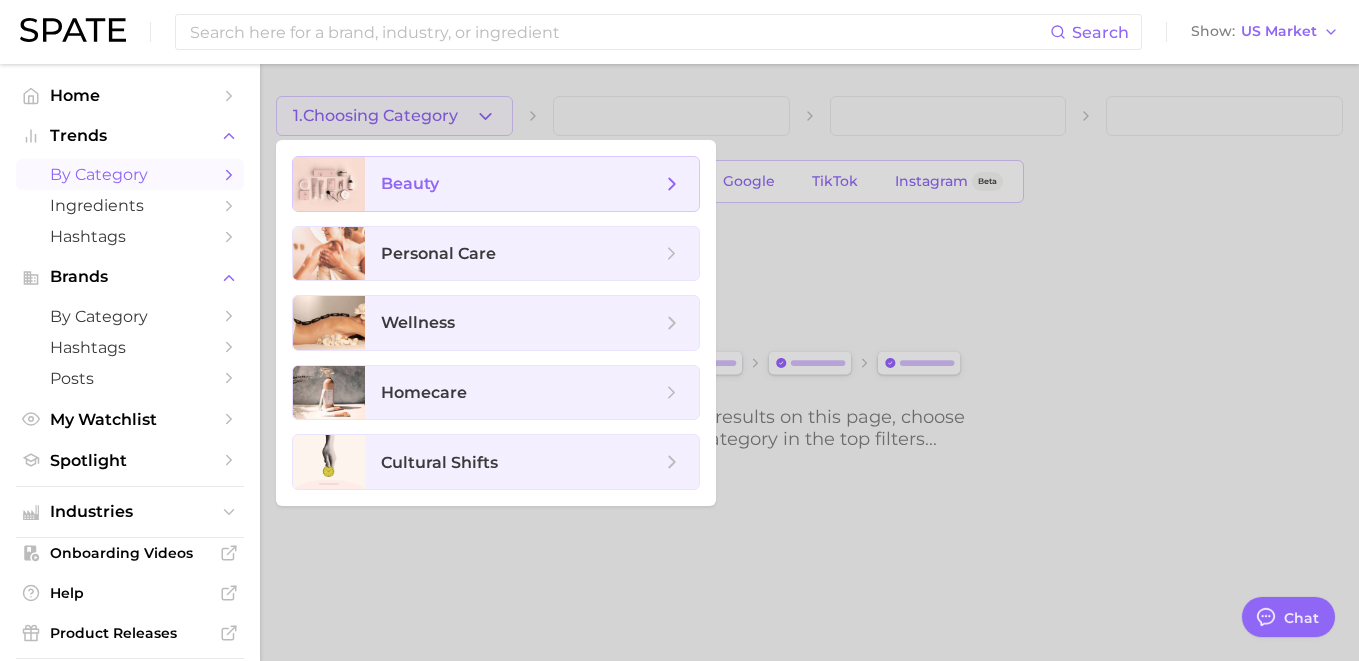 click on "beauty" at bounding box center (532, 184) 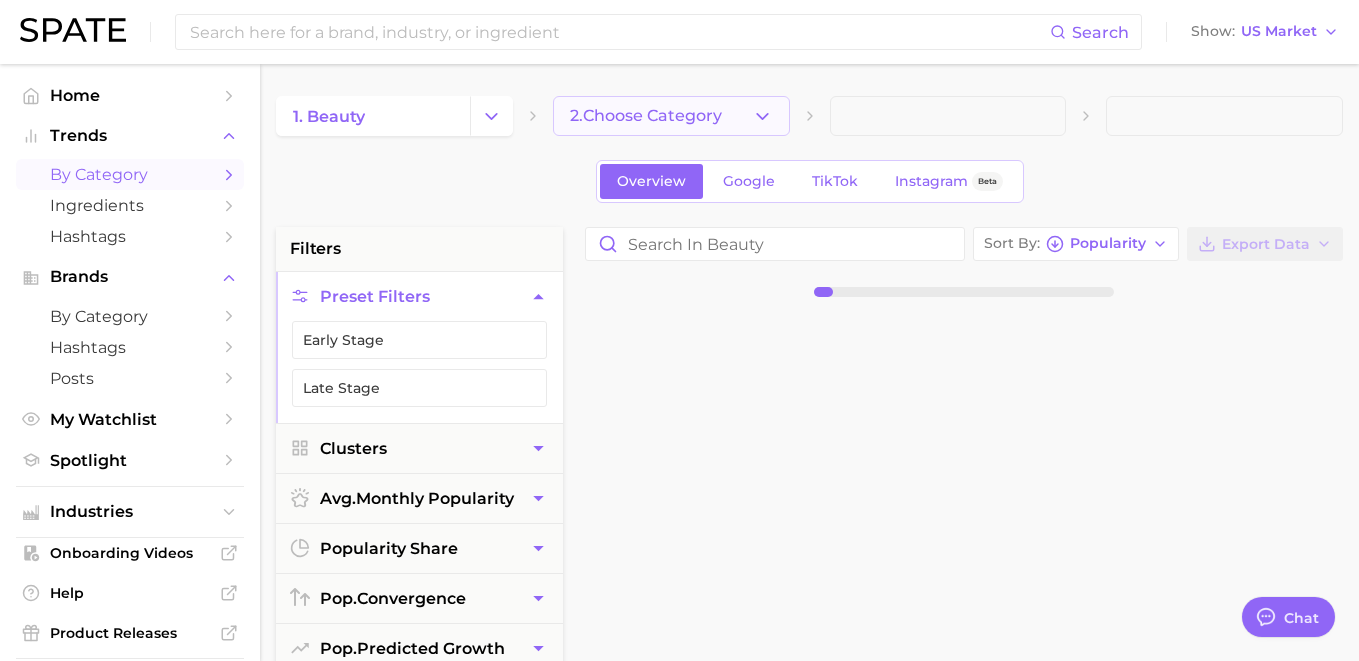 click on "2.  Choose Category" at bounding box center [646, 116] 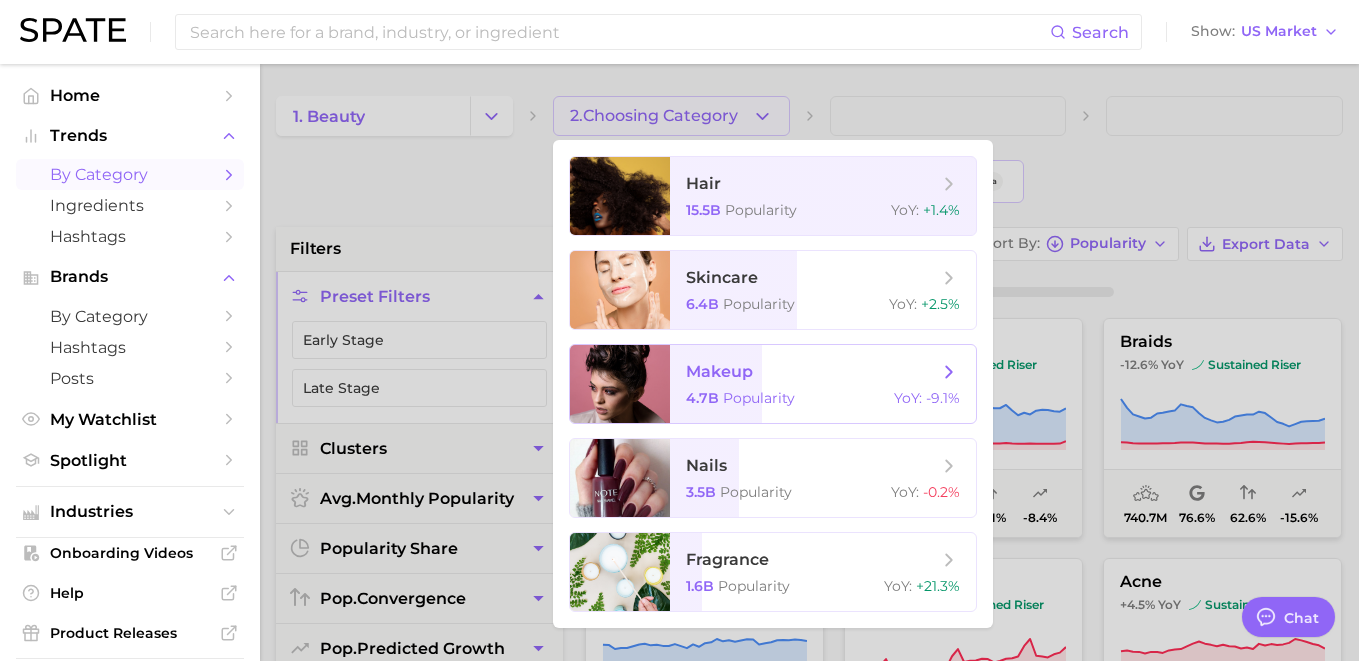 click on "makeup" at bounding box center (812, 372) 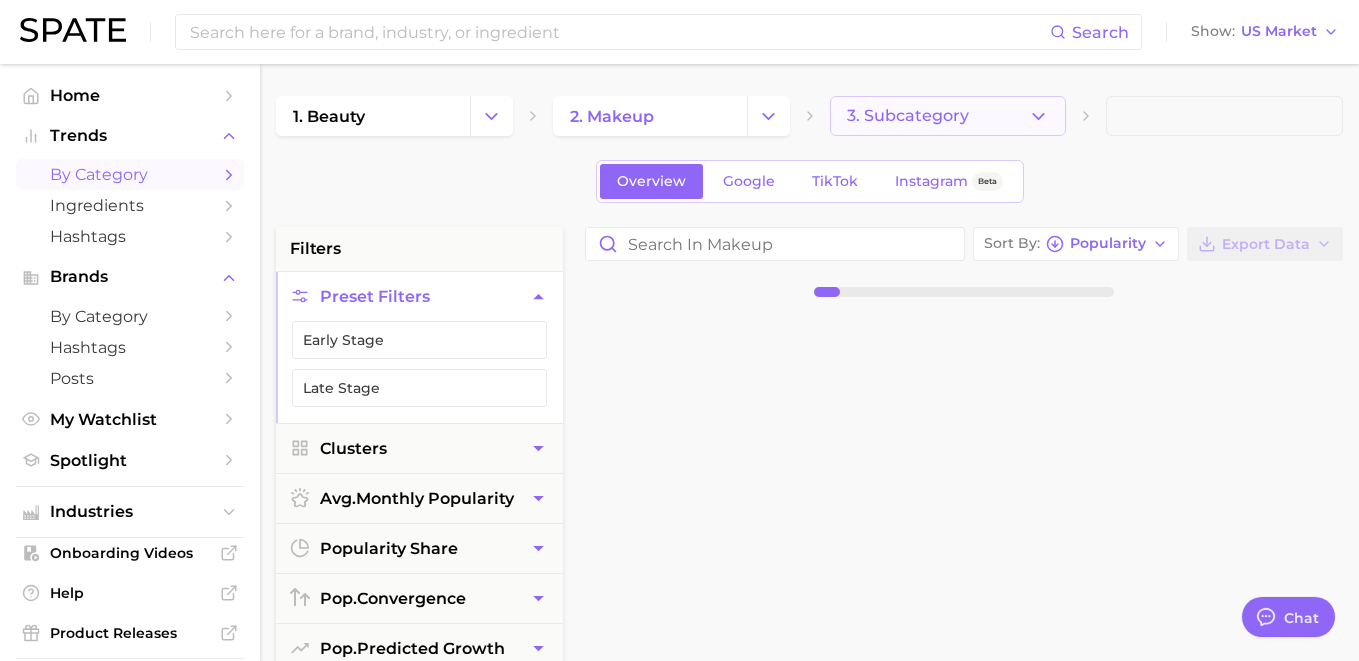 click on "3. Subcategory" at bounding box center [948, 116] 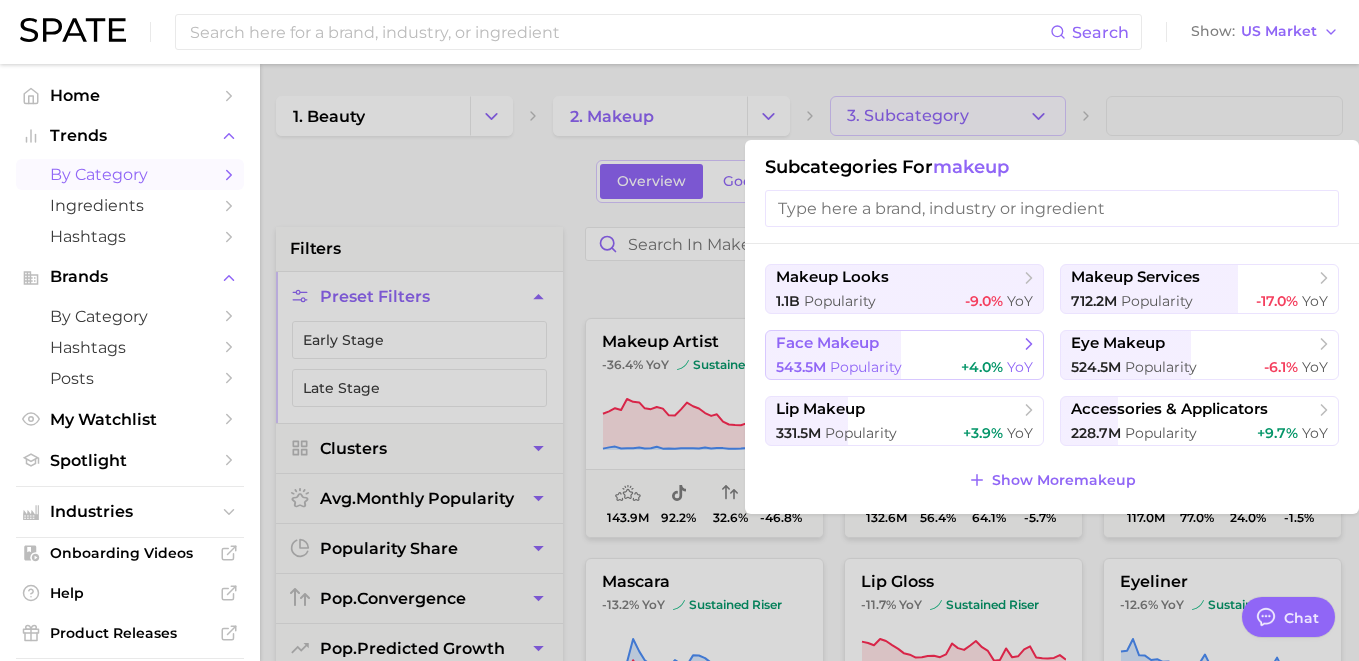 click on "face makeup 543.5m   Popularity +4.0%   YoY" at bounding box center [904, 355] 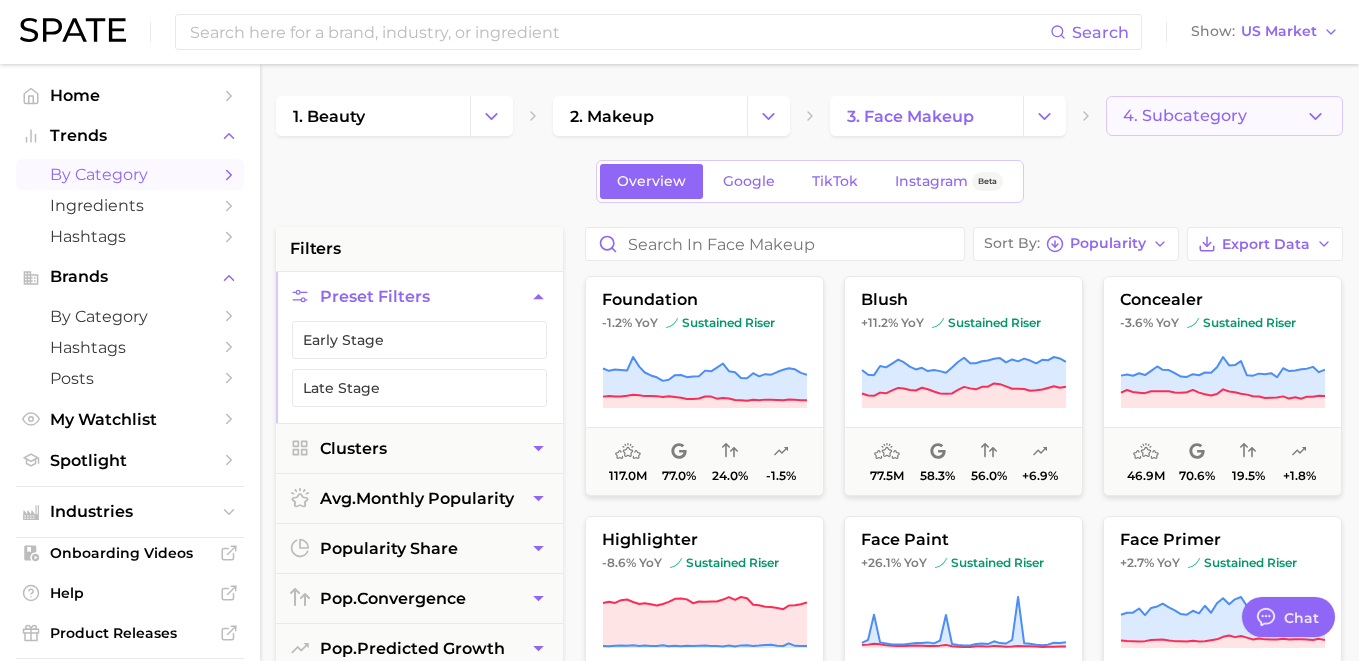 click on "4. Subcategory" at bounding box center (1185, 116) 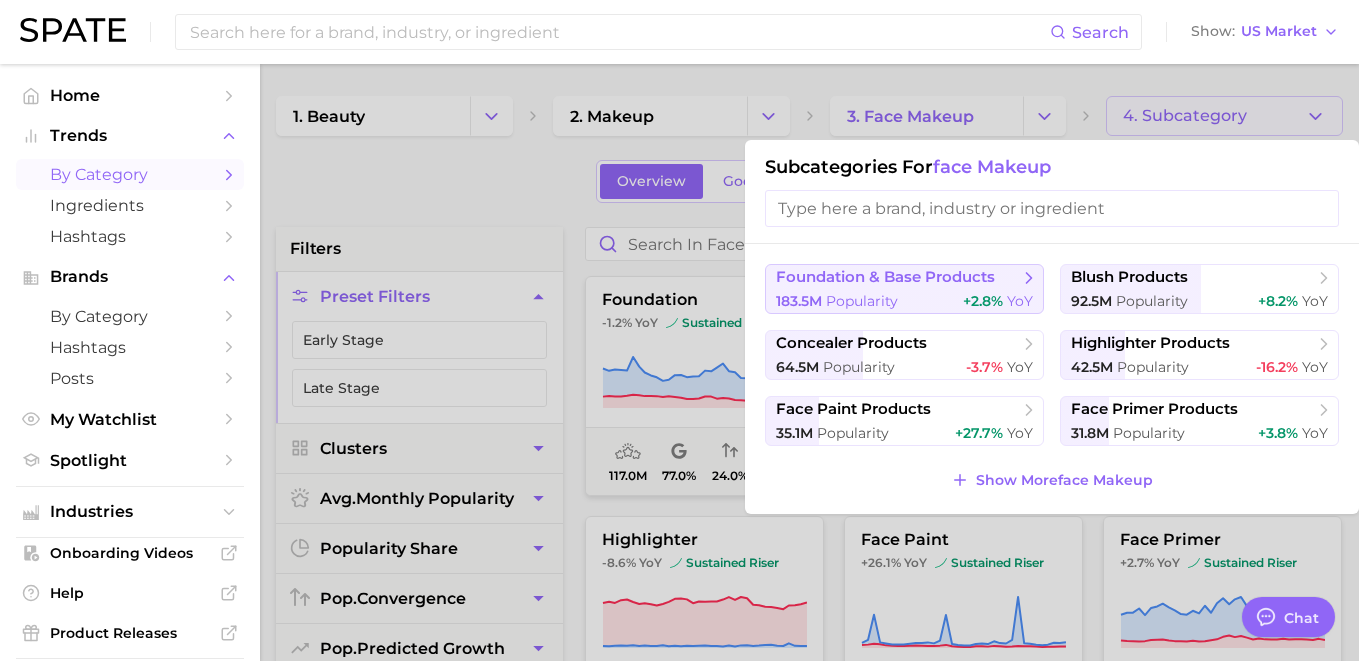 click on "foundation & base products" at bounding box center (885, 277) 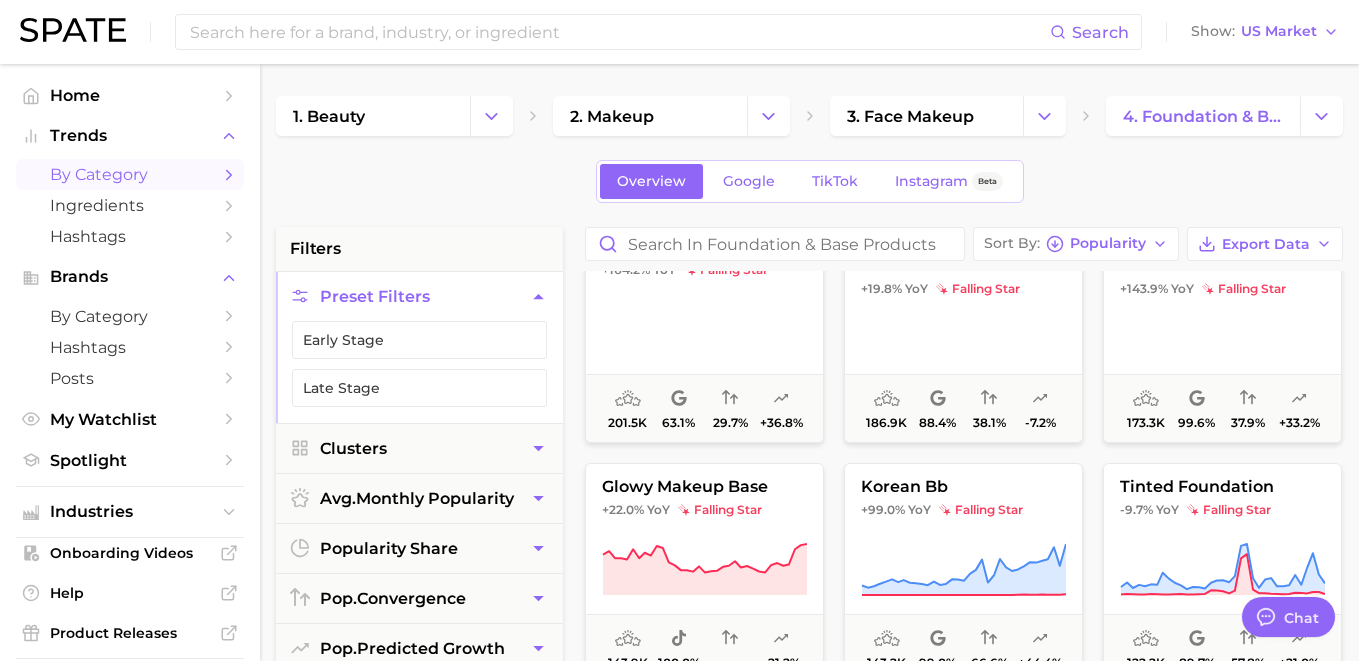 scroll, scrollTop: 2480, scrollLeft: 0, axis: vertical 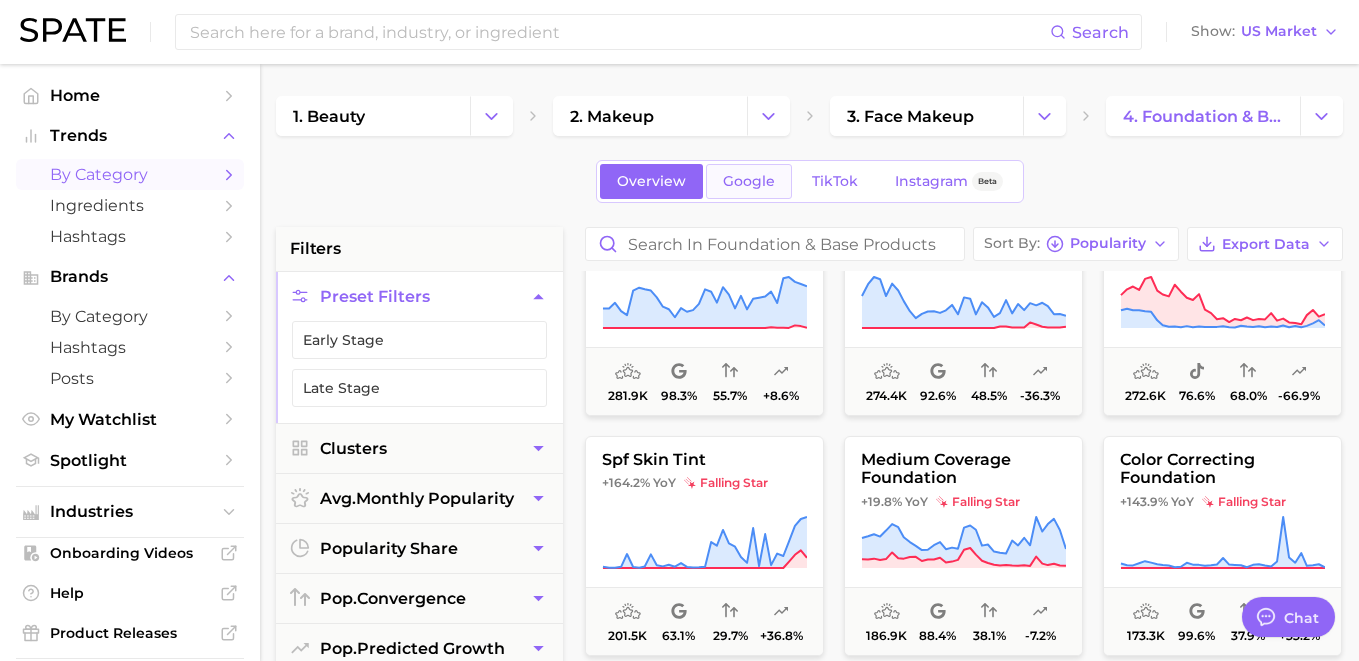 click on "Google" at bounding box center (749, 181) 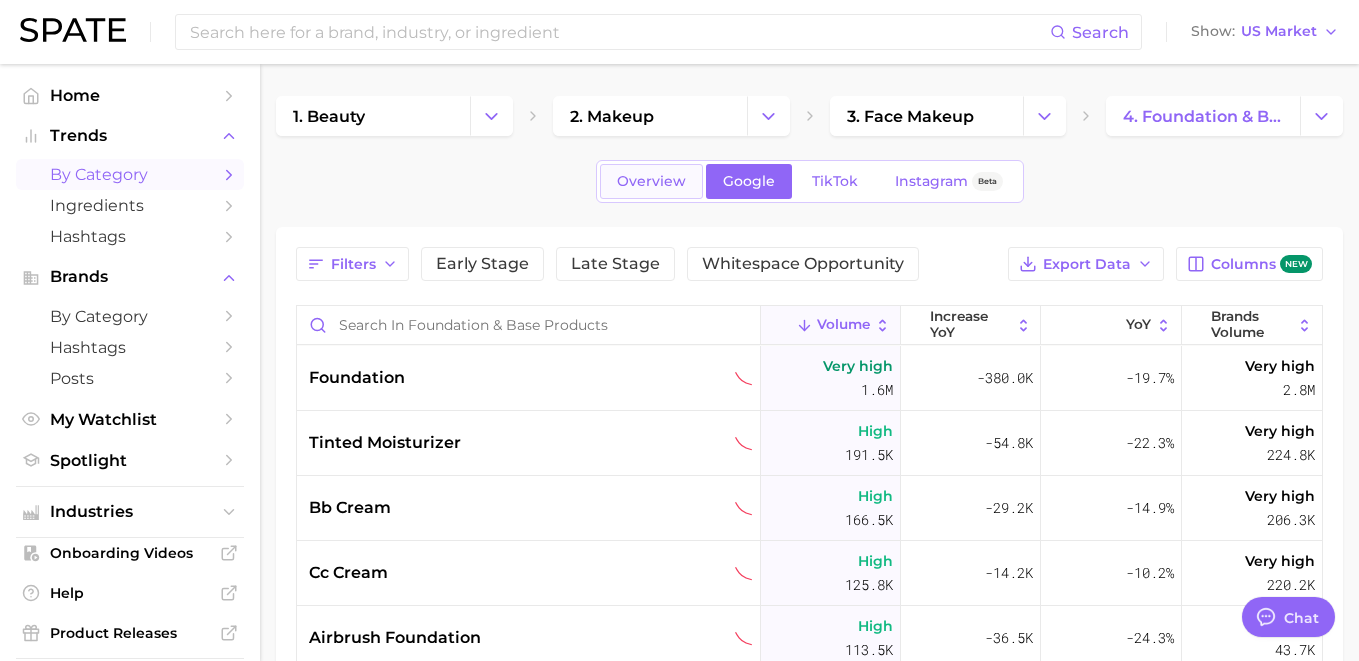 click on "Overview" at bounding box center (651, 181) 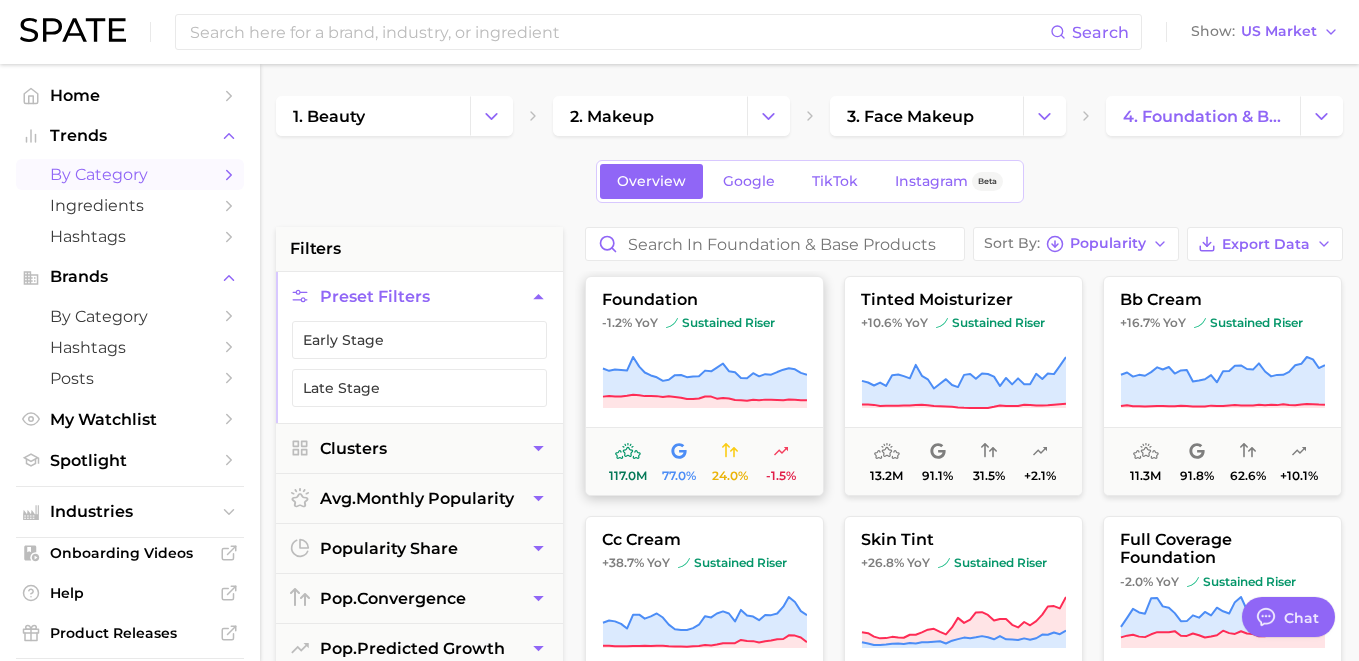 click 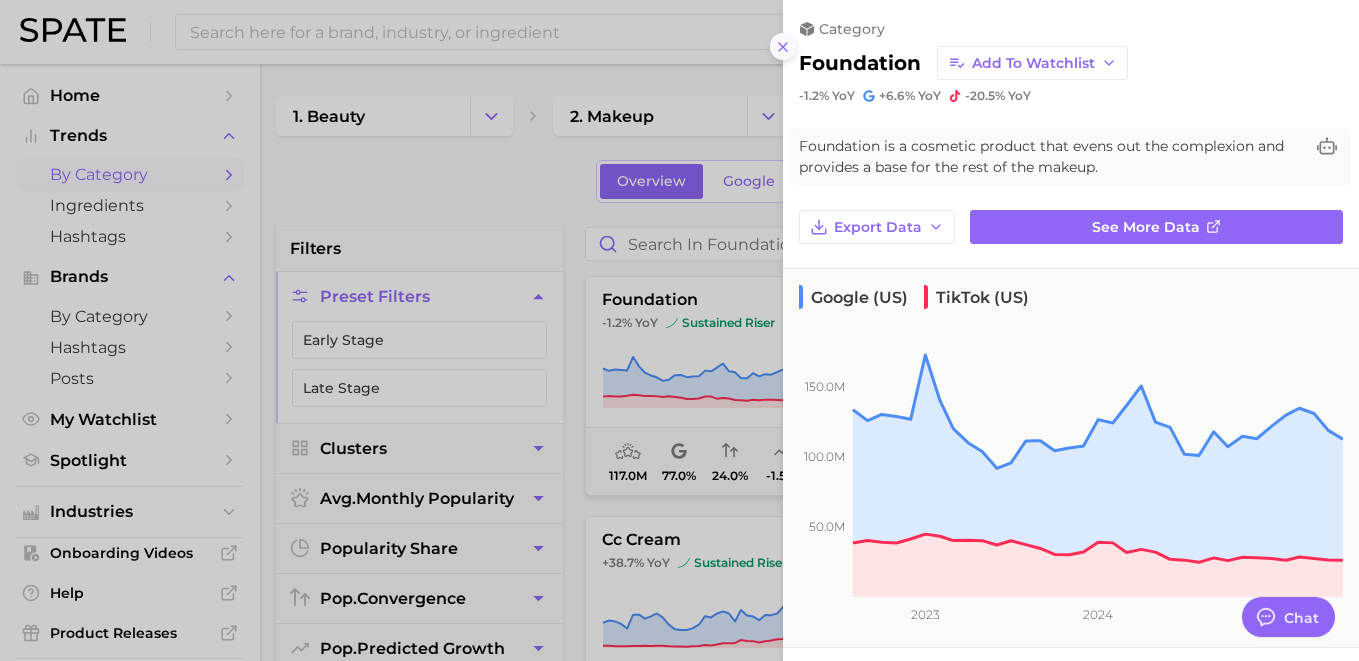 click 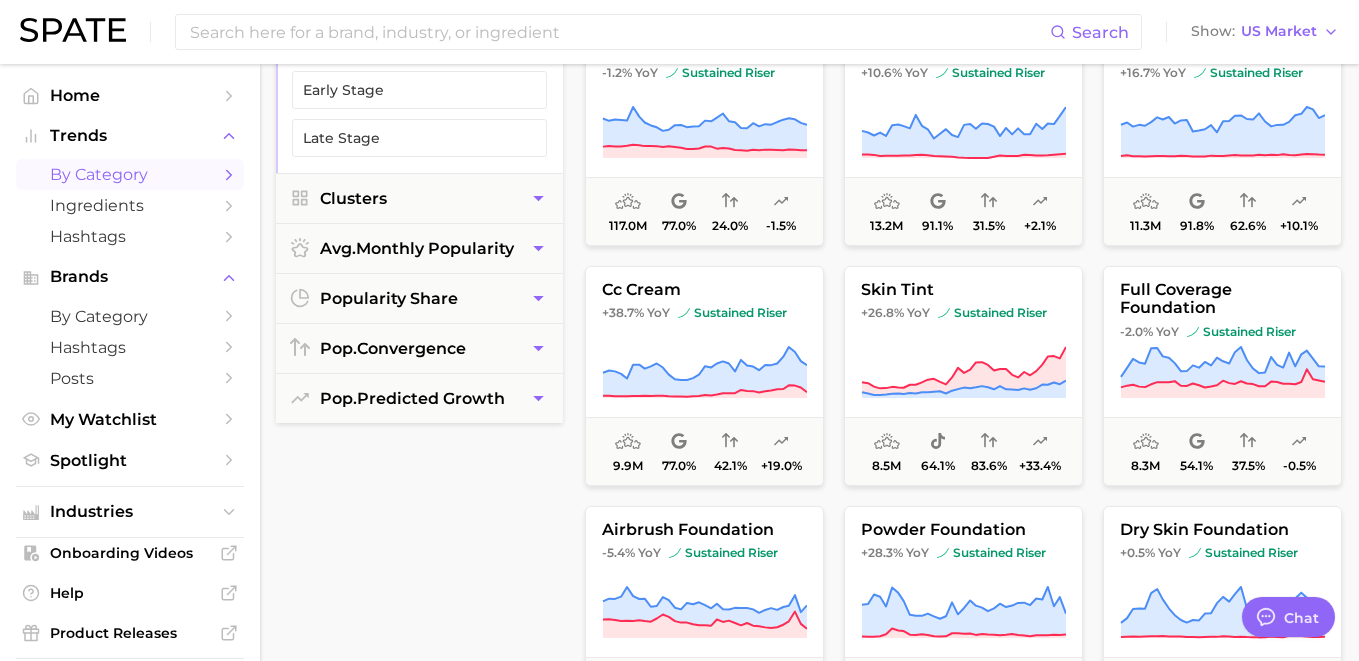 scroll, scrollTop: 0, scrollLeft: 0, axis: both 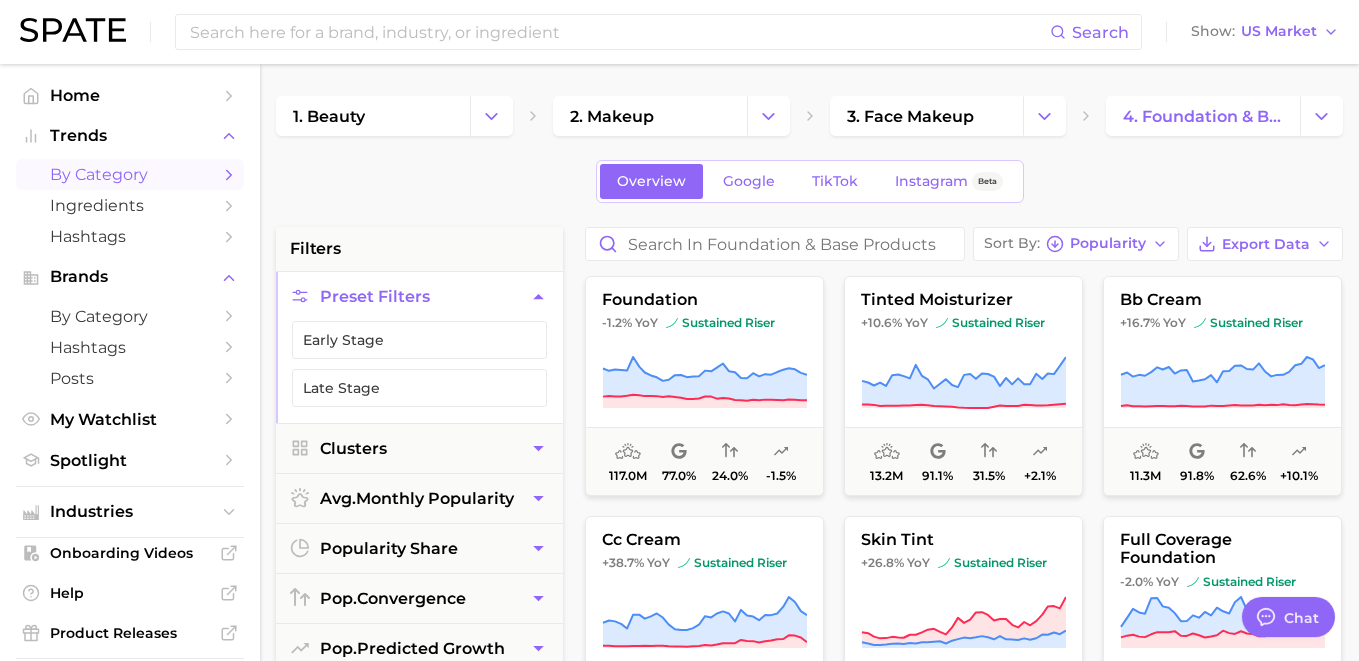 type on "x" 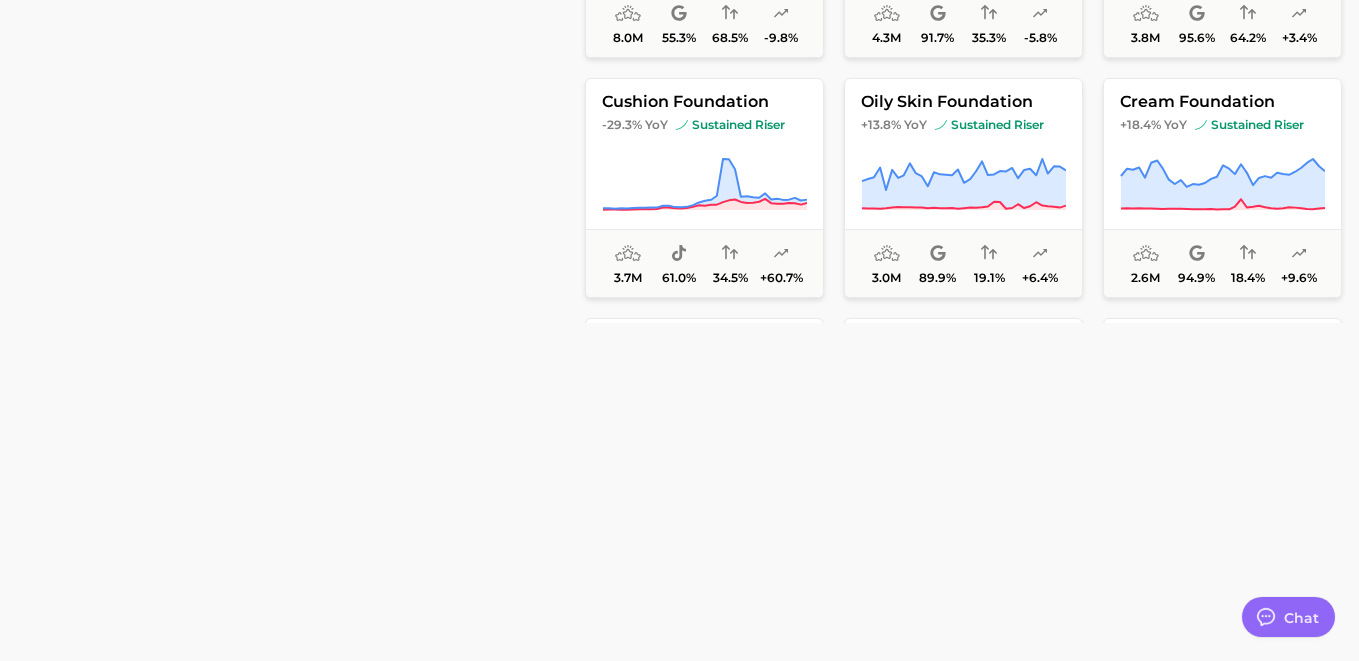 scroll, scrollTop: 920, scrollLeft: 0, axis: vertical 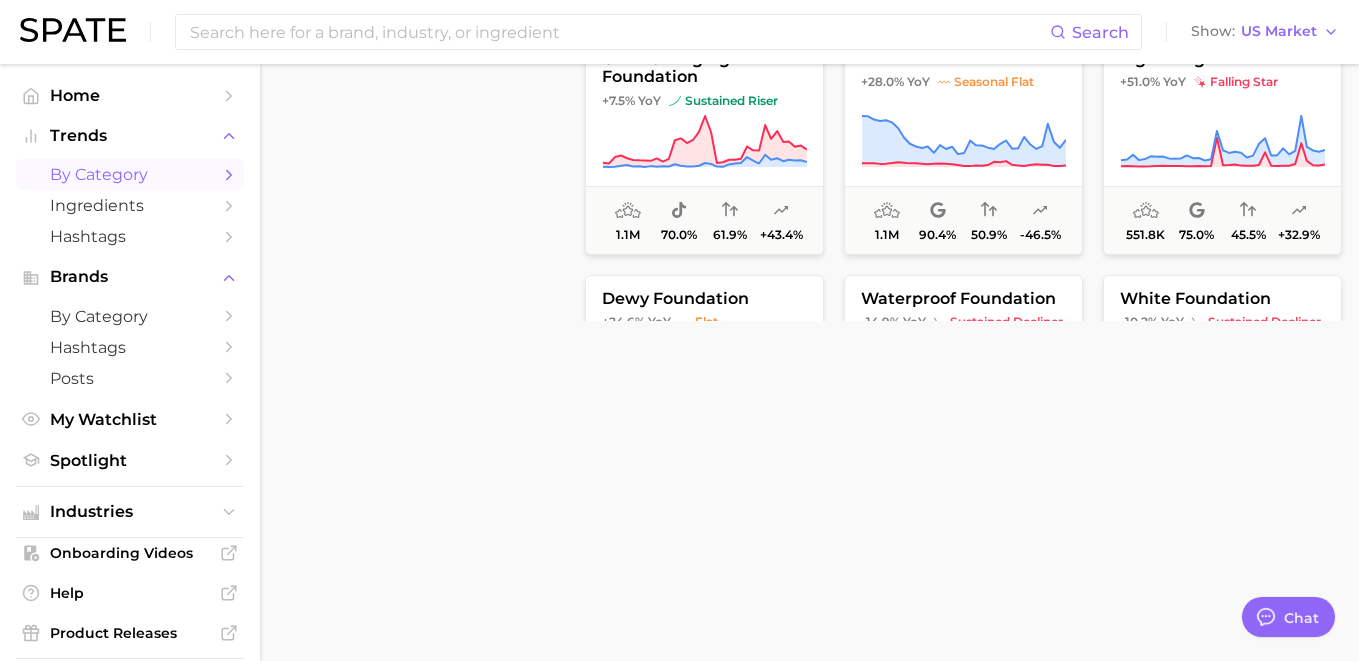 click on "filters Preset Filters Early Stage   Late Stage   Clusters avg.  monthly popularity popularity share pop.  convergence pop.  predicted growth Sort By Popularity Export Data cc cream +38.7%   YoY sustained riser 9.9m 77.0% 42.1% +19.0% skin tint +26.8%   YoY sustained riser 8.5m 64.1% 83.6% +33.4% full coverage foundation -2.0%   YoY sustained riser 8.3m 54.1% 37.5% -0.5% airbrush foundation -5.4%   YoY sustained riser 8.0m 55.3% 68.5% -9.8% powder foundation +28.3%   YoY sustained riser 4.3m 91.7% 35.3% -5.8% dry skin foundation +0.5%   YoY sustained riser 3.8m 95.6% 64.2% +3.4% cushion foundation -29.3%   YoY sustained riser 3.7m 61.0% 34.5% +60.7% oily skin foundation +13.8%   YoY sustained riser 3.0m 89.9% 19.1% +6.4% cream foundation +18.4%   YoY sustained riser 2.6m 94.9% 18.4% +9.6% foundation stick +56.6%   YoY sustained riser 2.1m 67.9% 19.2% -14.9% liquid foundation +6.7%   YoY sustained riser 1.6m 93.1% 43.4% -8.9% water based foundation -35.4%   YoY sustained riser 1.5m 89.3% 69.3% +56.5% +7.5%" at bounding box center [814, -66] 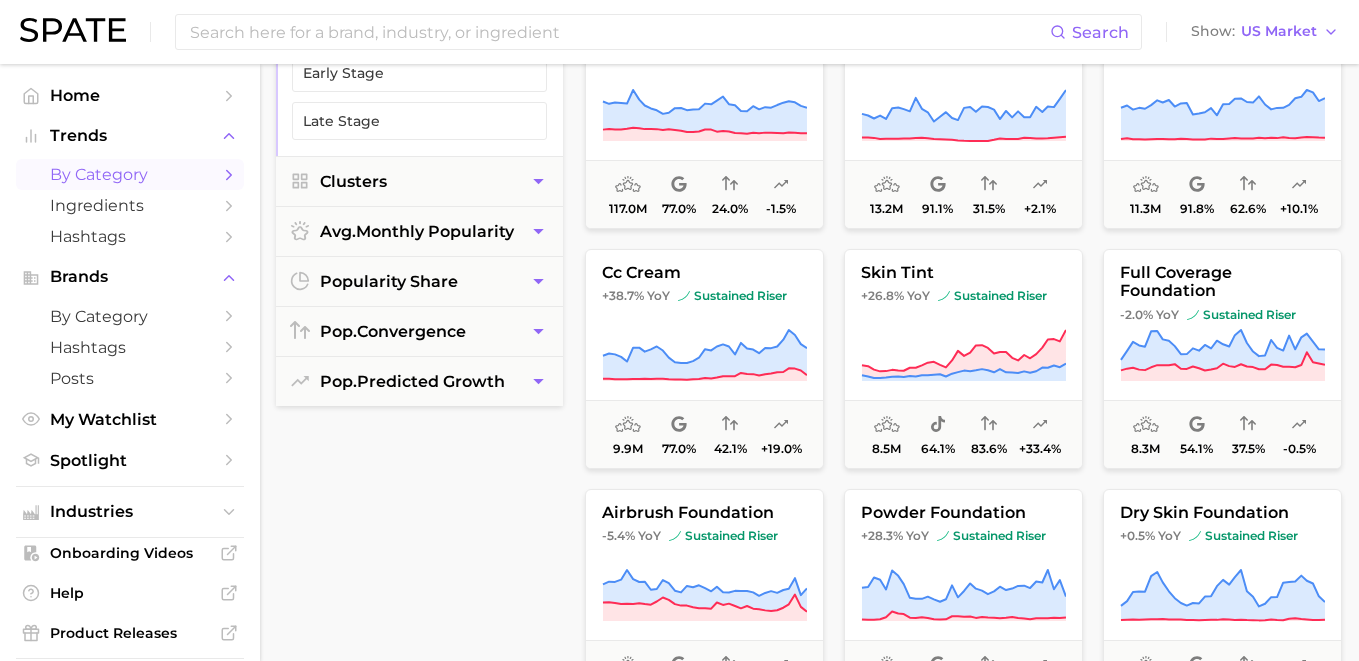 scroll, scrollTop: 0, scrollLeft: 0, axis: both 